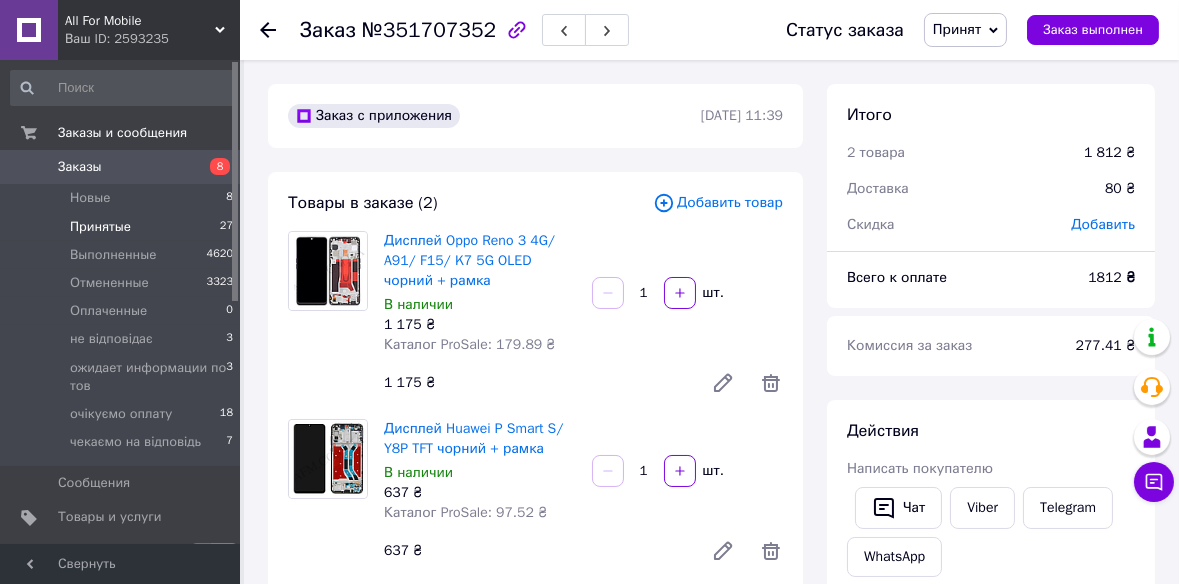 scroll, scrollTop: 635, scrollLeft: 0, axis: vertical 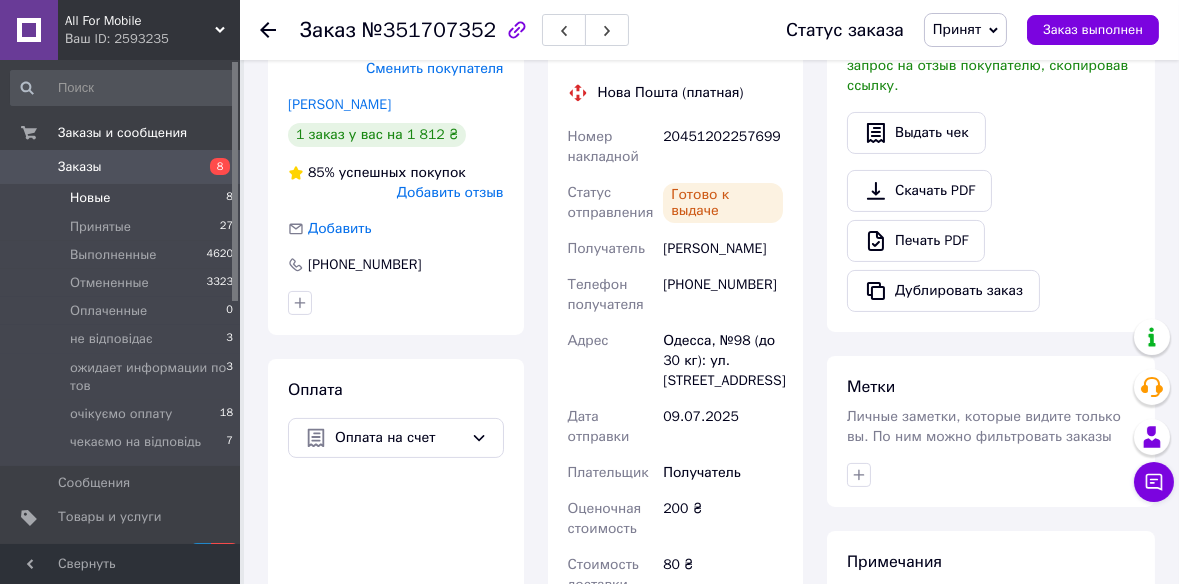 click on "Новые 8" at bounding box center (122, 198) 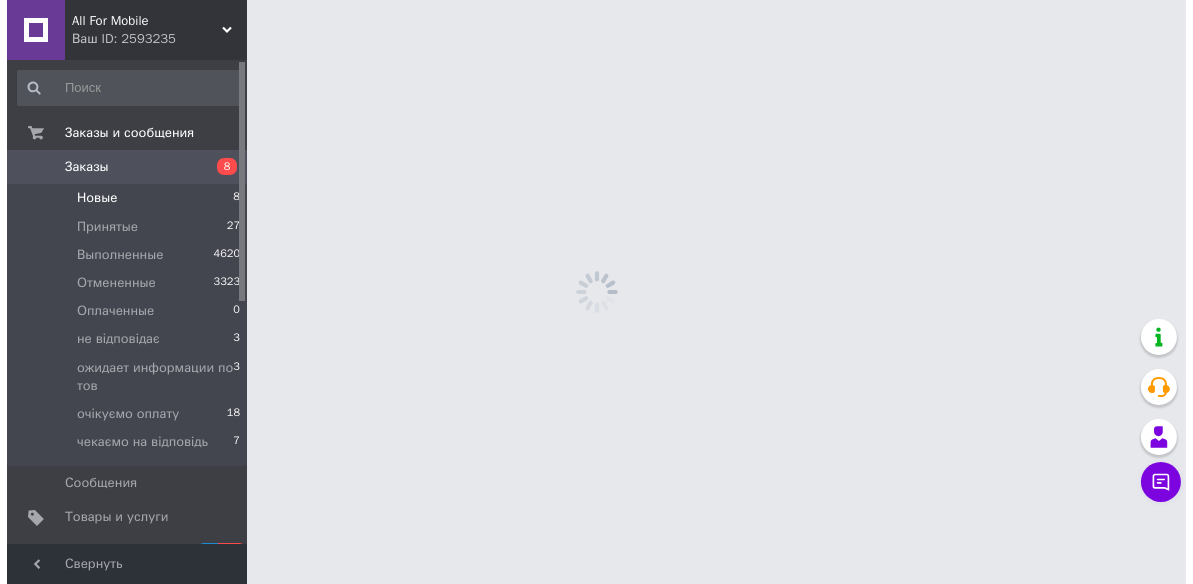 scroll, scrollTop: 0, scrollLeft: 0, axis: both 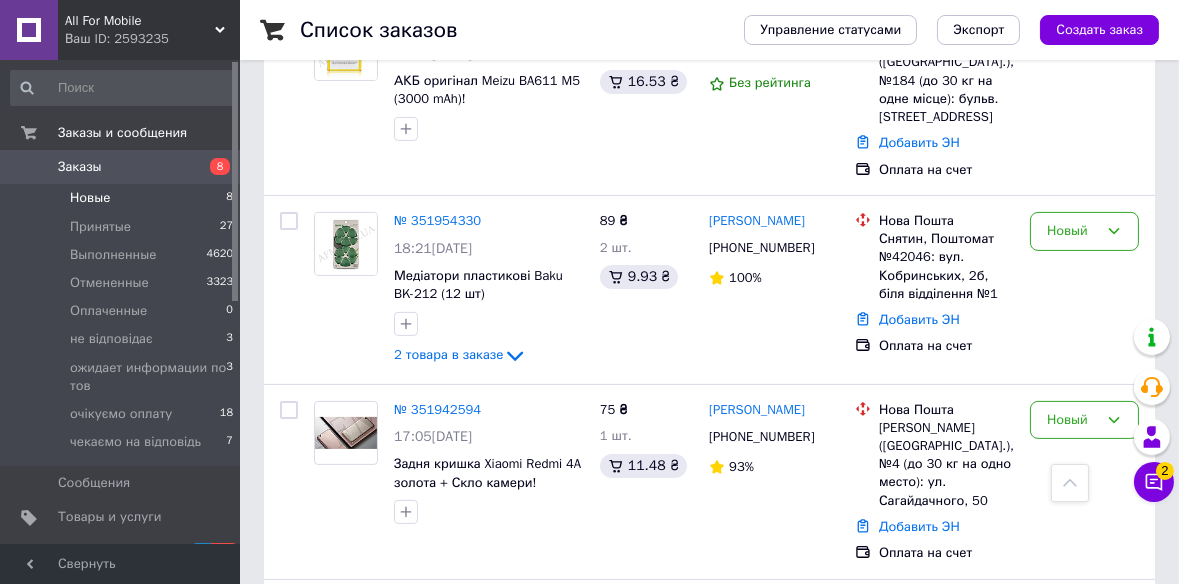 click on "Список заказов Управление статусами Экспорт Создать заказ -778.81 ₴ реальных средств на балансе Пополнить баланс Через 3 дня товары станут неактивны Пополните Баланс ,  чтоб и далее получать заказы 1 Фильтры Сохраненные фильтры: Новые (8) Статус: Новые Сбросить все Заказ Сумма Покупатель Доставка и оплата Статус № 351975868 21:03[DATE] Дисплей Huawei Y6P 2020/ Honor 9A чорний 373 ₴ 1 шт. 57.11 ₴ [PERSON_NAME] [PHONE_NUMBER] Без рейтинга Нова Пошта с. Росоша (Вінницька обл., Вінницький р-н.), Пункт приймання-видачі (до 30 кг): вул. [PERSON_NAME][STREET_ADDRESS] Добавить ЭН Оплата на счет Новый № 351956550 100%" at bounding box center [709, 121] 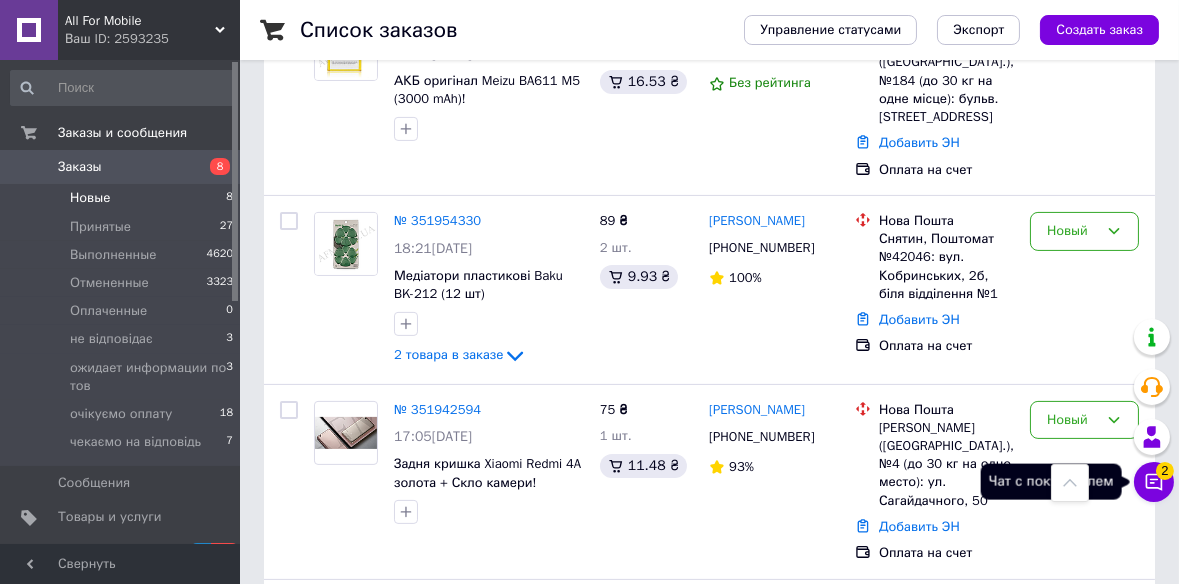click 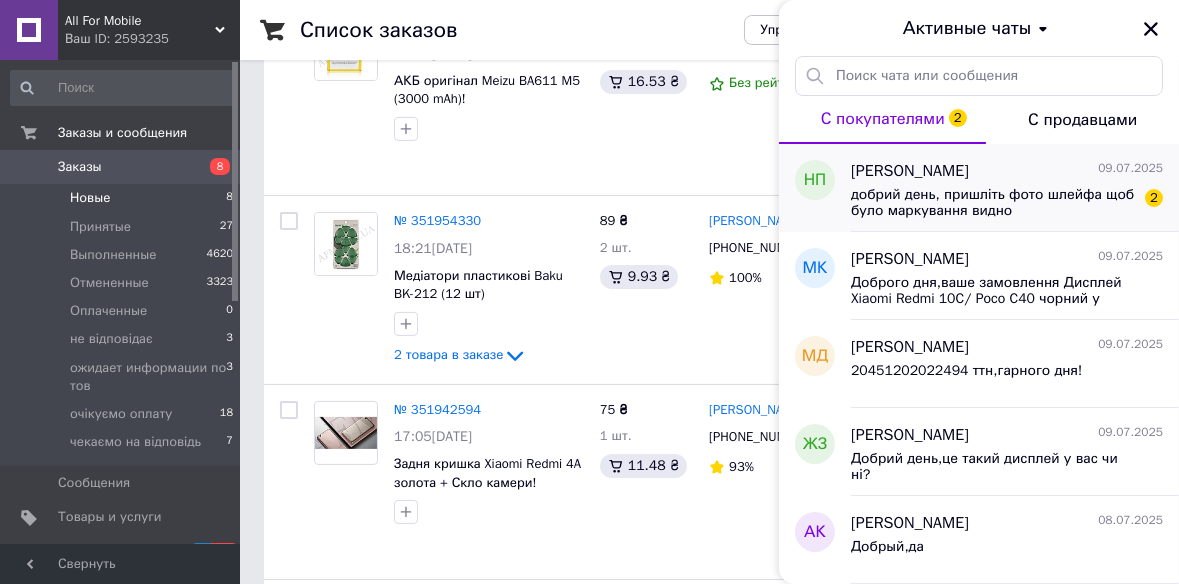 click on "добрий день, пришліть фото шлейфа щоб було маркування видно" at bounding box center (993, 203) 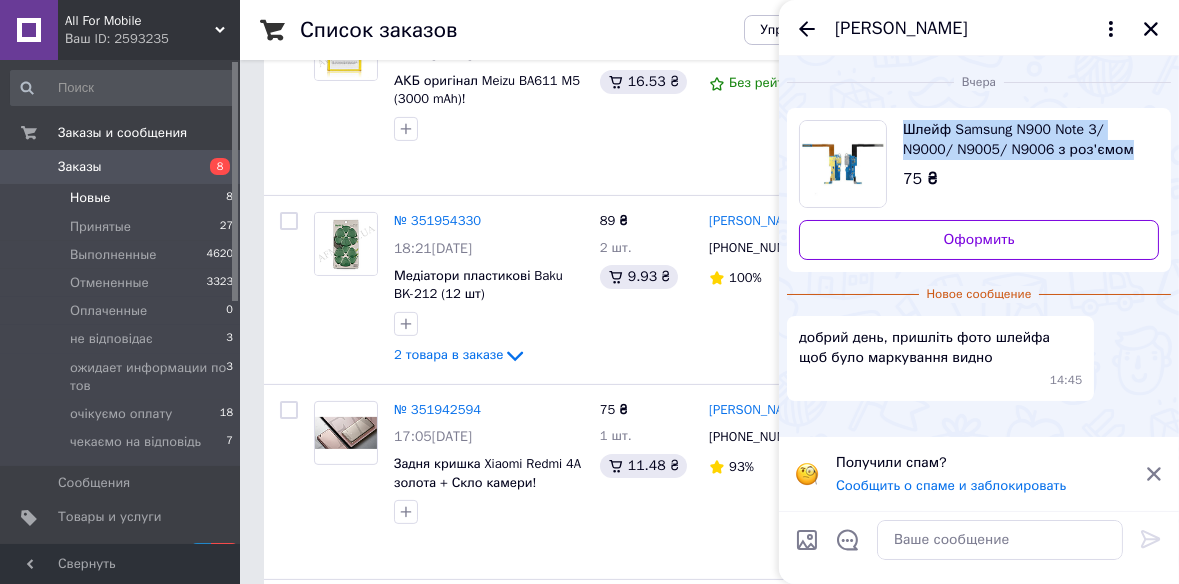 drag, startPoint x: 1120, startPoint y: 147, endPoint x: 893, endPoint y: 123, distance: 228.2652 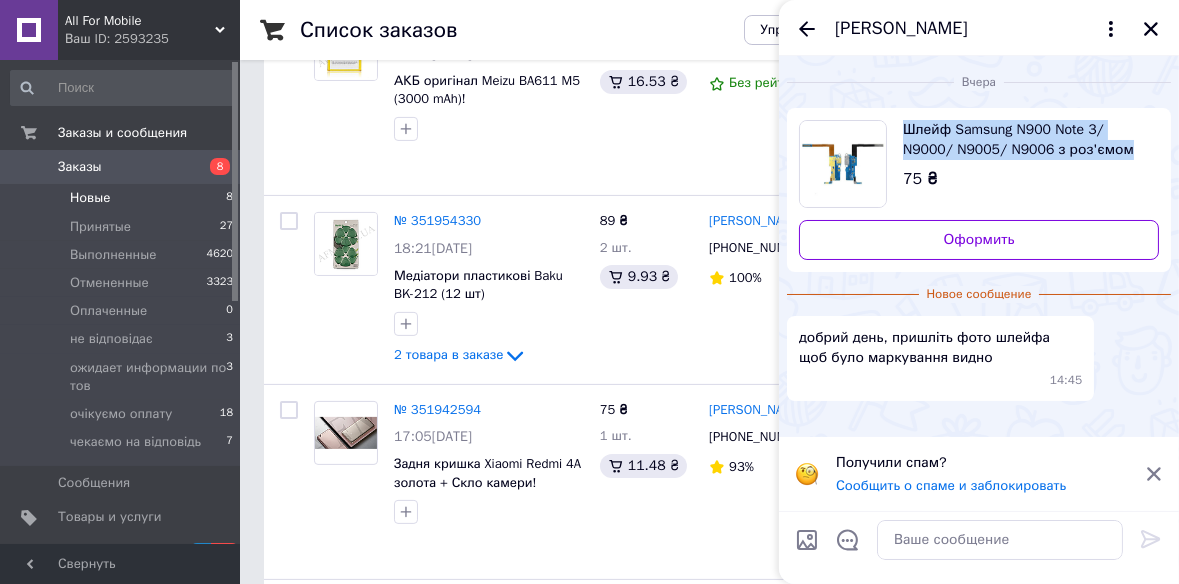 click 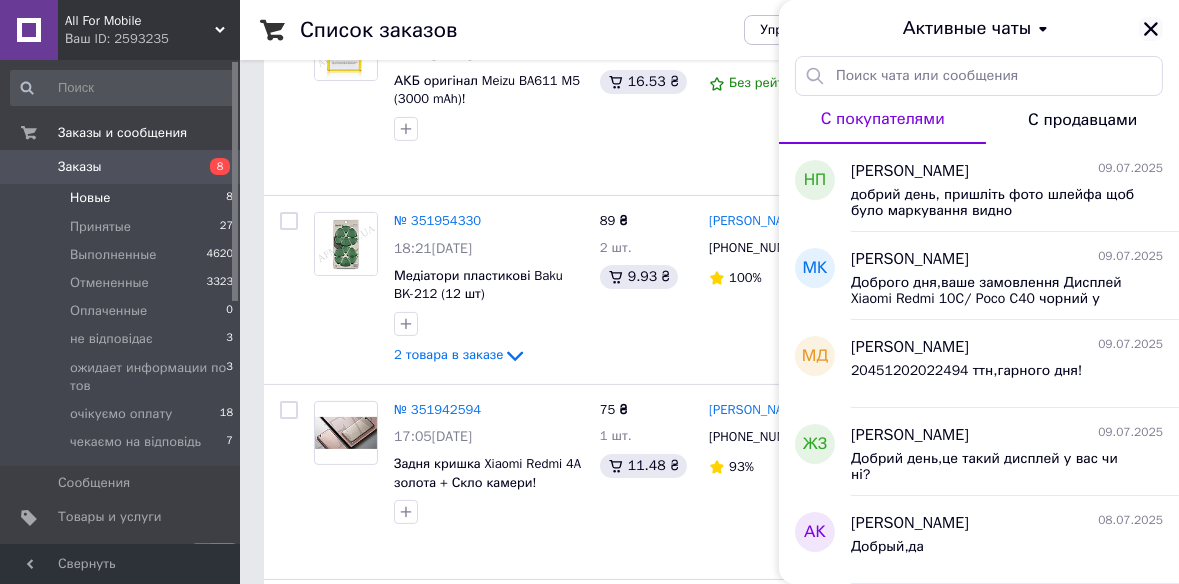 click 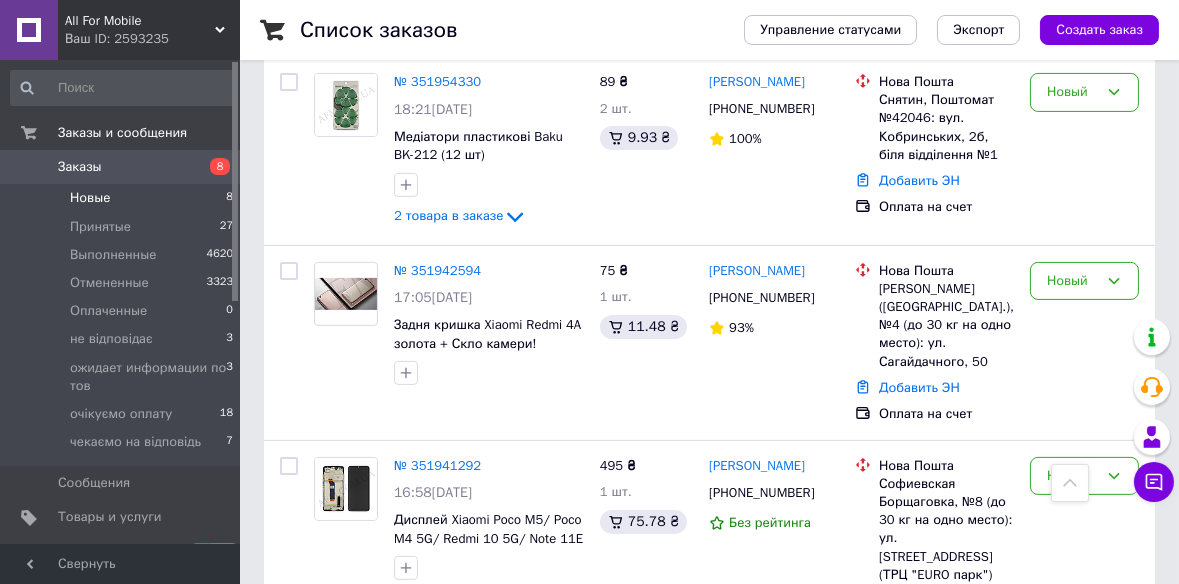 scroll, scrollTop: 1364, scrollLeft: 0, axis: vertical 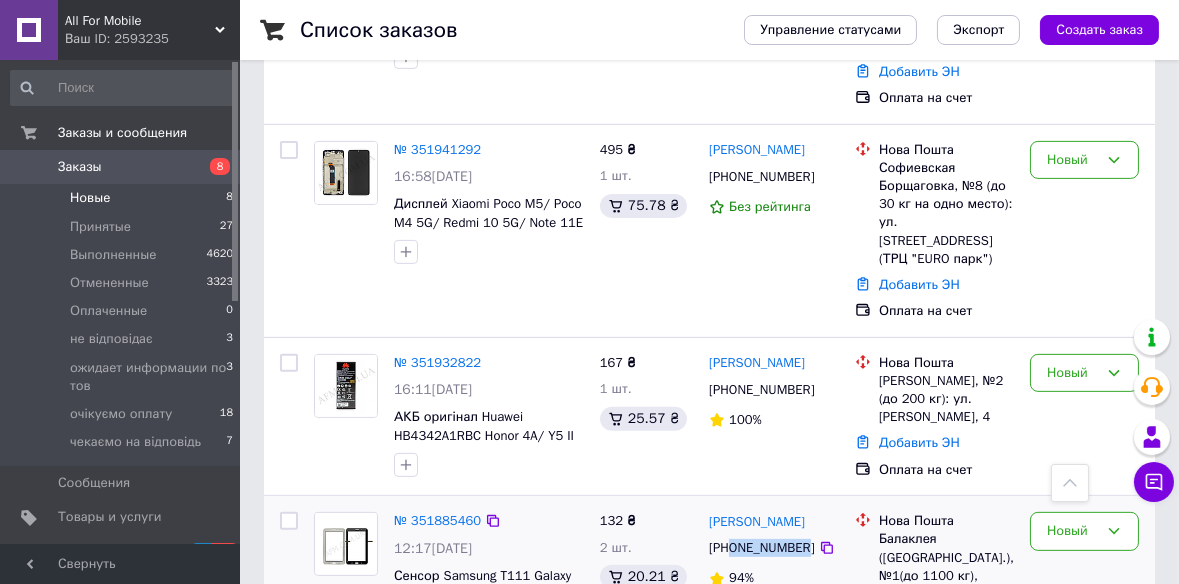 drag, startPoint x: 734, startPoint y: 439, endPoint x: 800, endPoint y: 436, distance: 66.068146 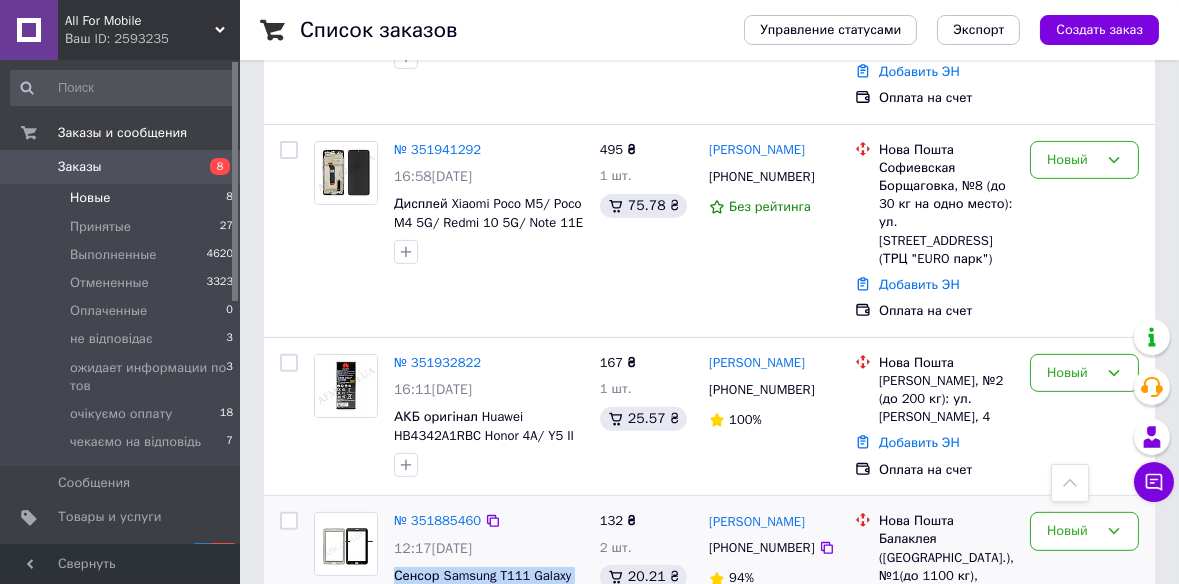 drag, startPoint x: 390, startPoint y: 454, endPoint x: 568, endPoint y: 490, distance: 181.60396 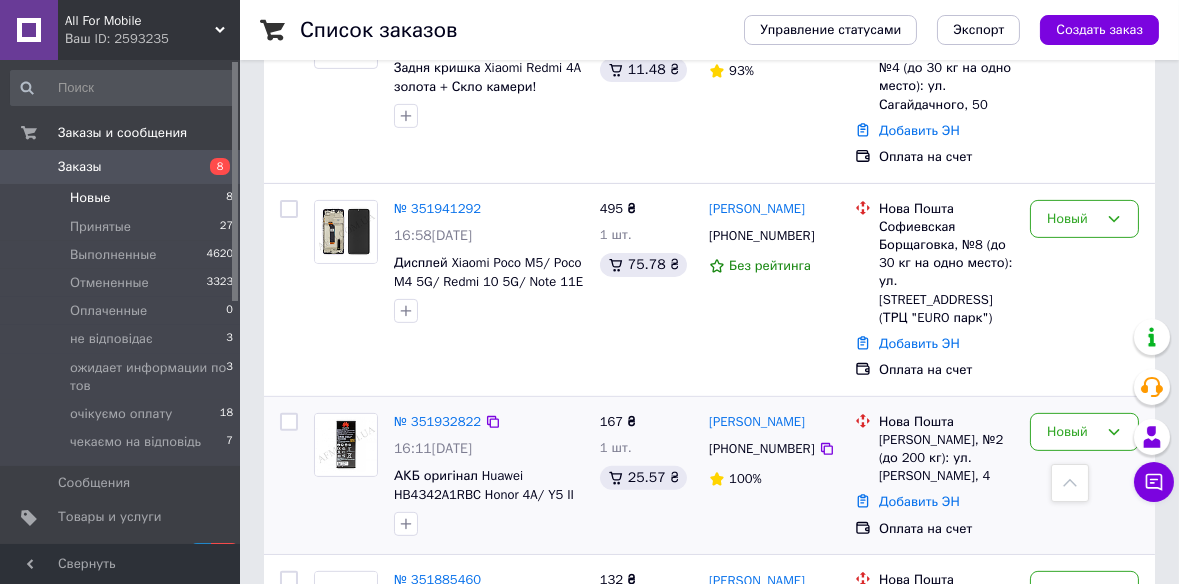 scroll, scrollTop: 1273, scrollLeft: 0, axis: vertical 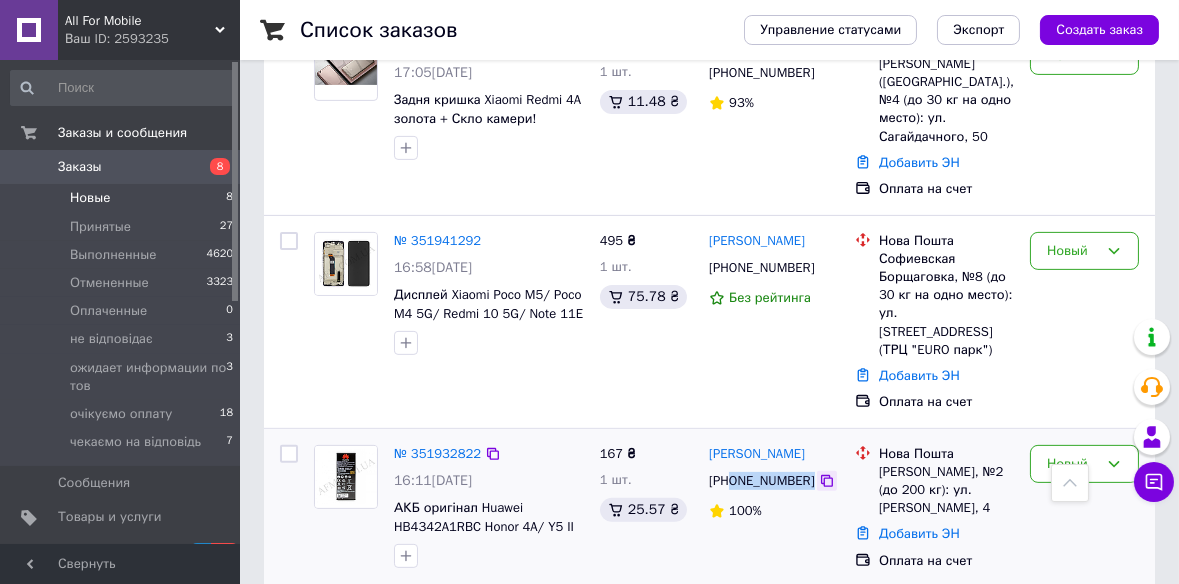 drag, startPoint x: 733, startPoint y: 370, endPoint x: 812, endPoint y: 375, distance: 79.15807 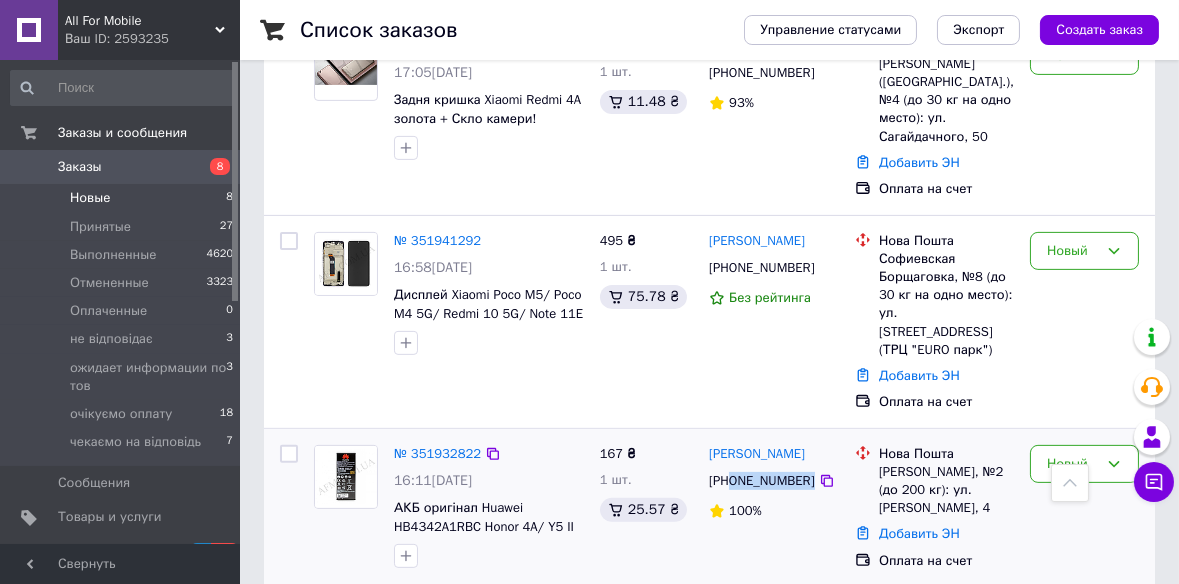 copy on "0674265478" 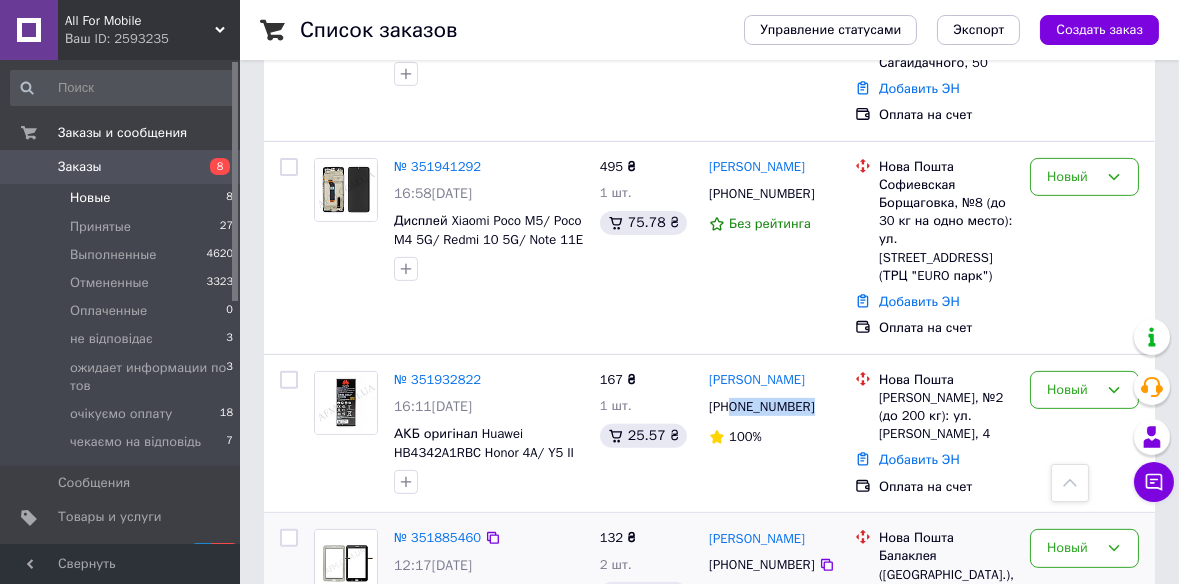scroll, scrollTop: 1364, scrollLeft: 0, axis: vertical 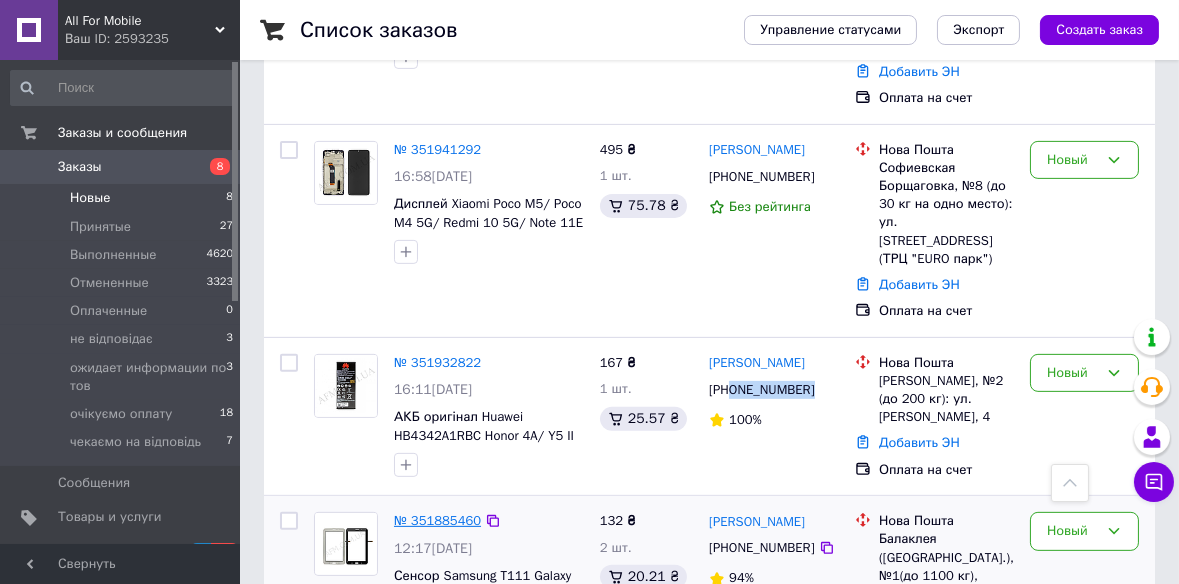 click on "№ 351885460" at bounding box center [437, 520] 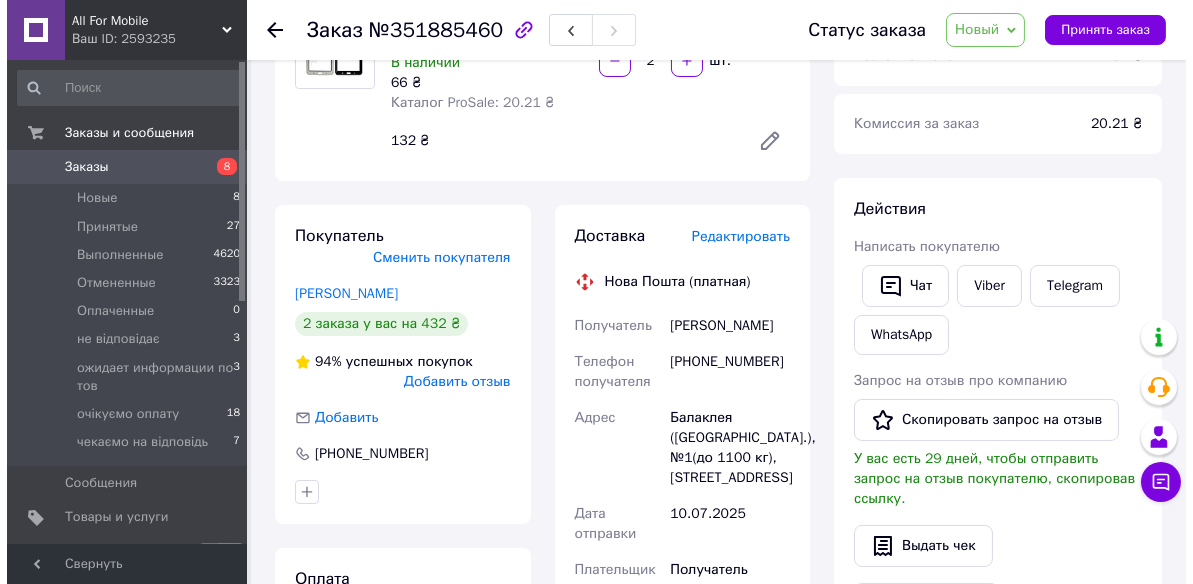 scroll, scrollTop: 63, scrollLeft: 0, axis: vertical 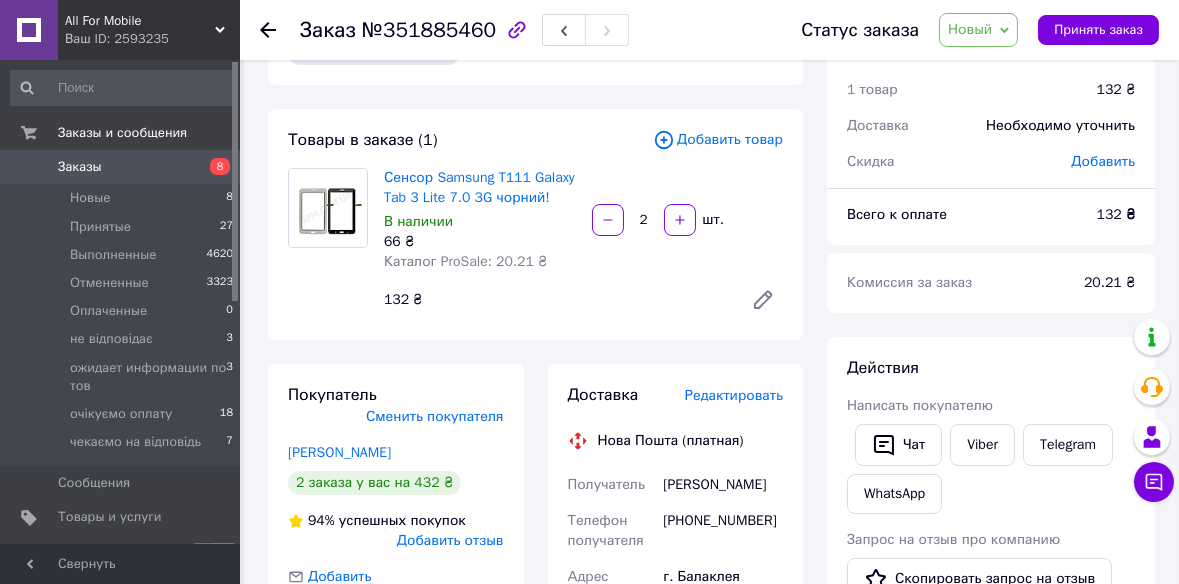 drag, startPoint x: 979, startPoint y: 29, endPoint x: 1024, endPoint y: 123, distance: 104.21612 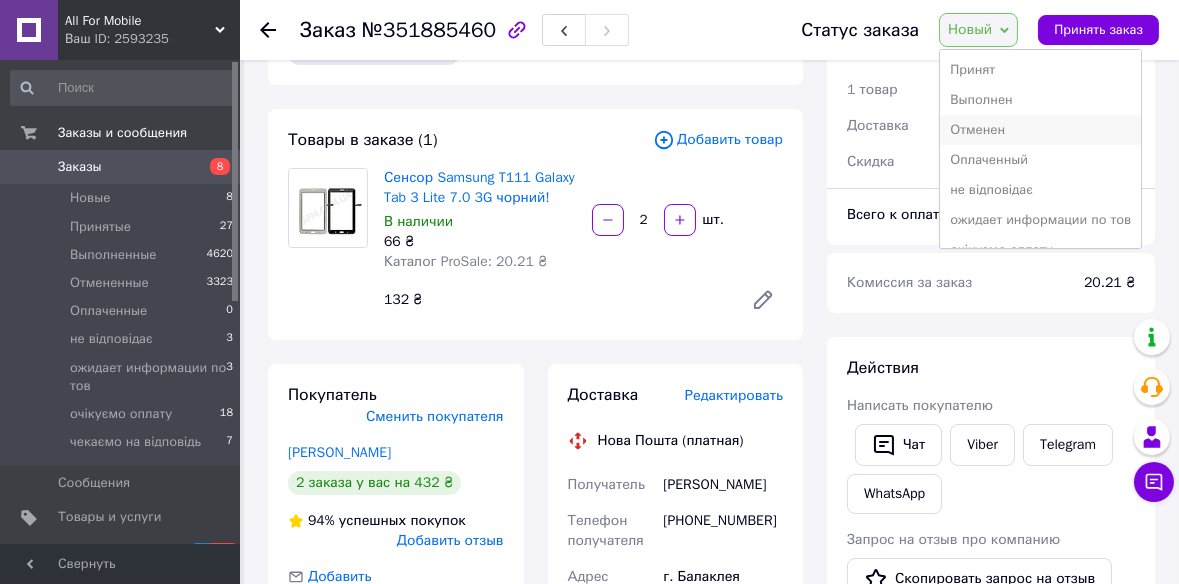click on "Отменен" at bounding box center (1040, 130) 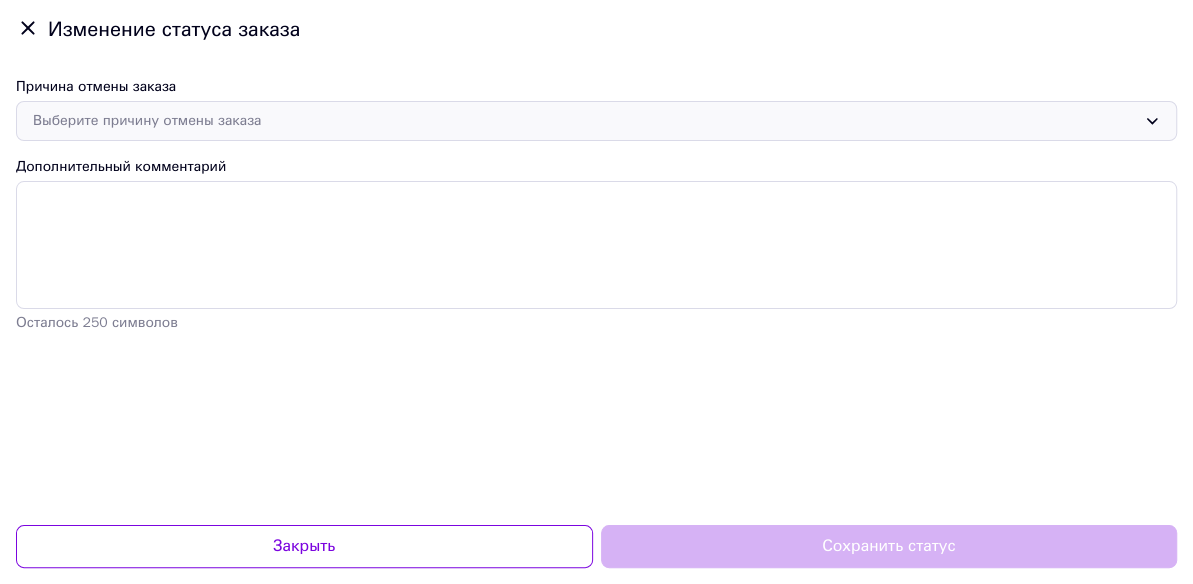 click on "Выберите причину отмены заказа" at bounding box center (584, 121) 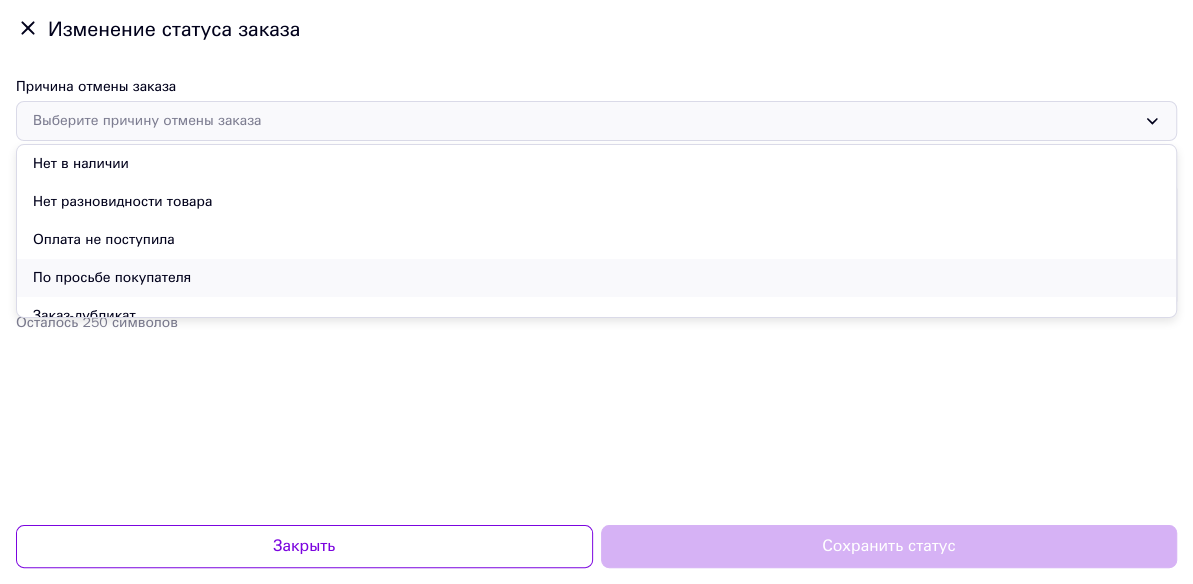 click on "По просьбе покупателя" at bounding box center (596, 278) 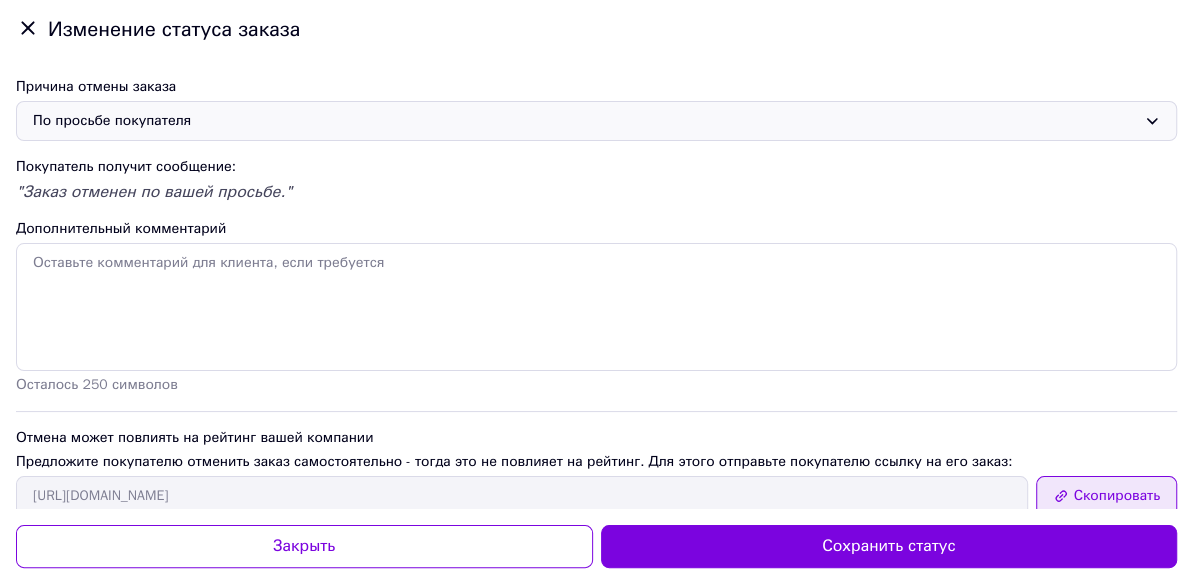 click on "Скопировать" at bounding box center (1106, 496) 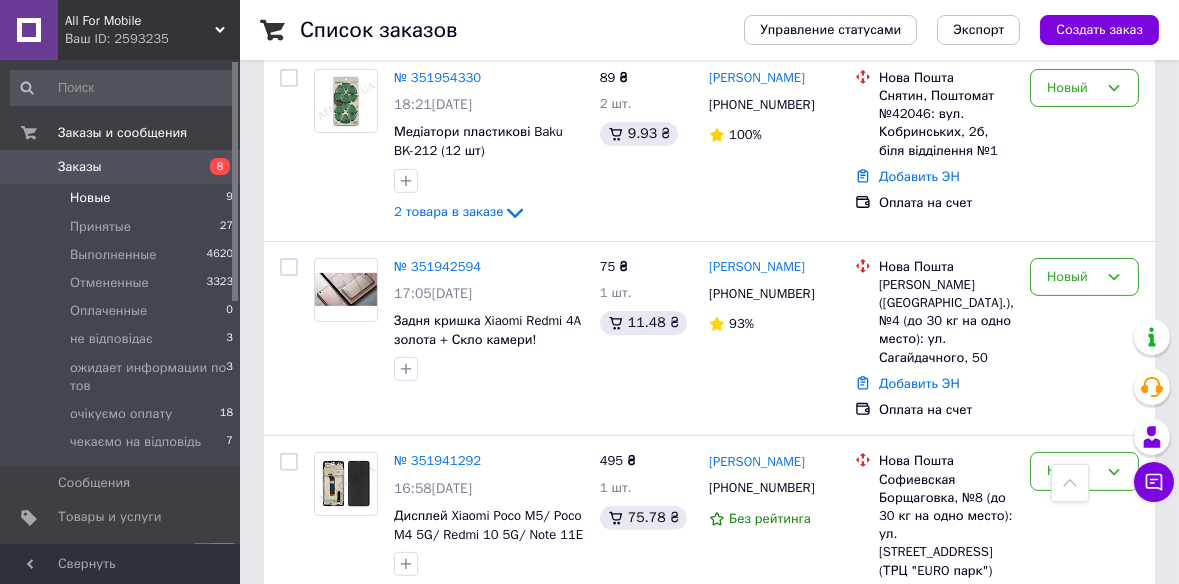 scroll, scrollTop: 1540, scrollLeft: 0, axis: vertical 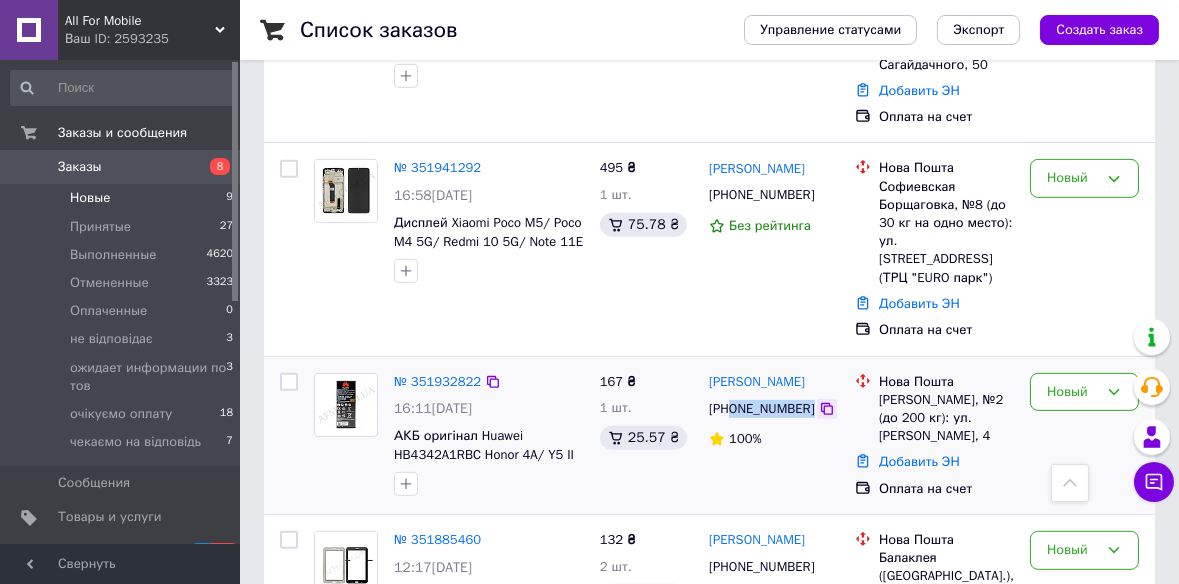 drag, startPoint x: 730, startPoint y: 277, endPoint x: 816, endPoint y: 287, distance: 86.579445 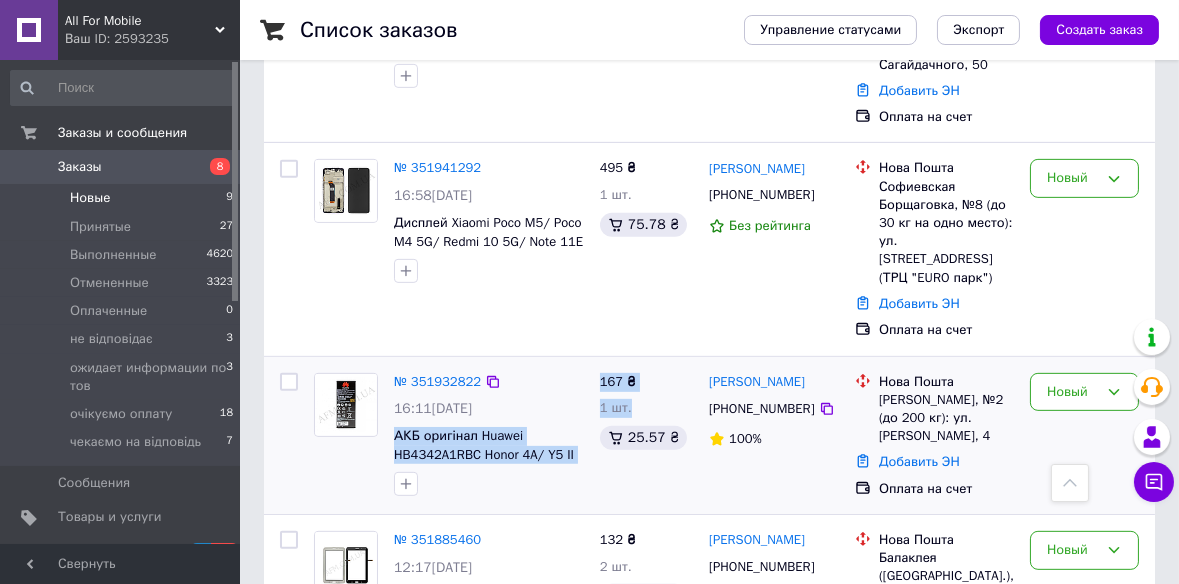 drag, startPoint x: 392, startPoint y: 298, endPoint x: 597, endPoint y: 329, distance: 207.33066 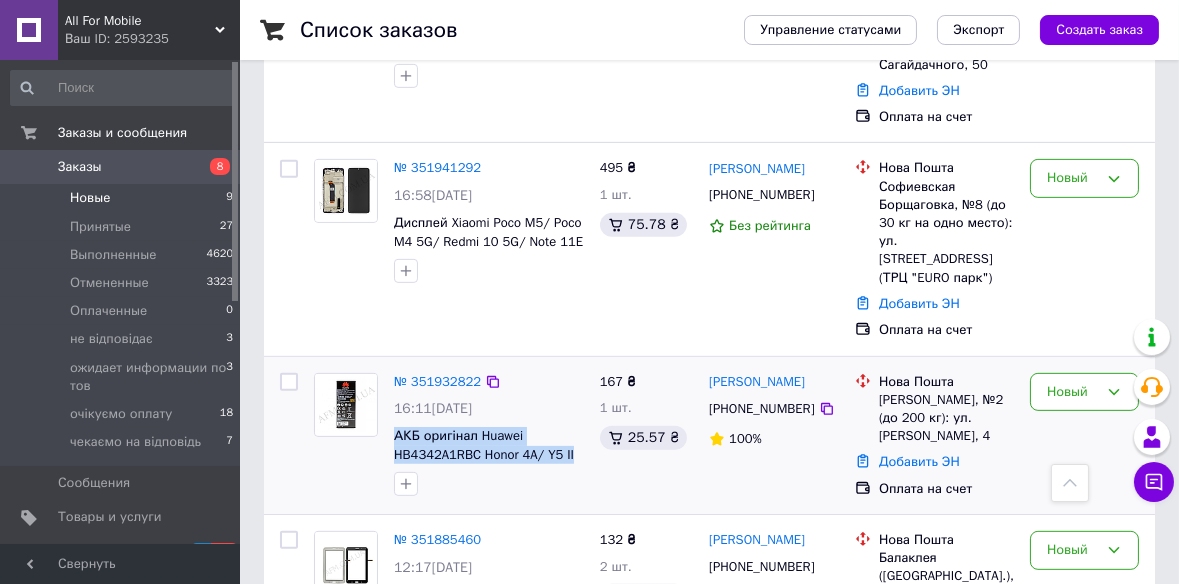 drag, startPoint x: 393, startPoint y: 300, endPoint x: 574, endPoint y: 324, distance: 182.58423 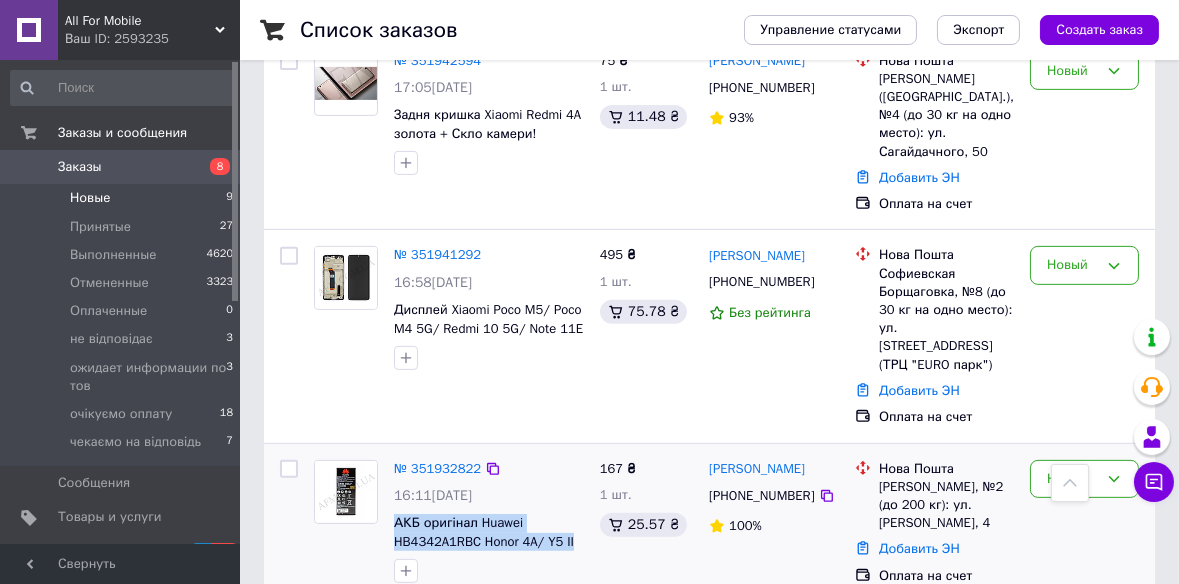 scroll, scrollTop: 1359, scrollLeft: 0, axis: vertical 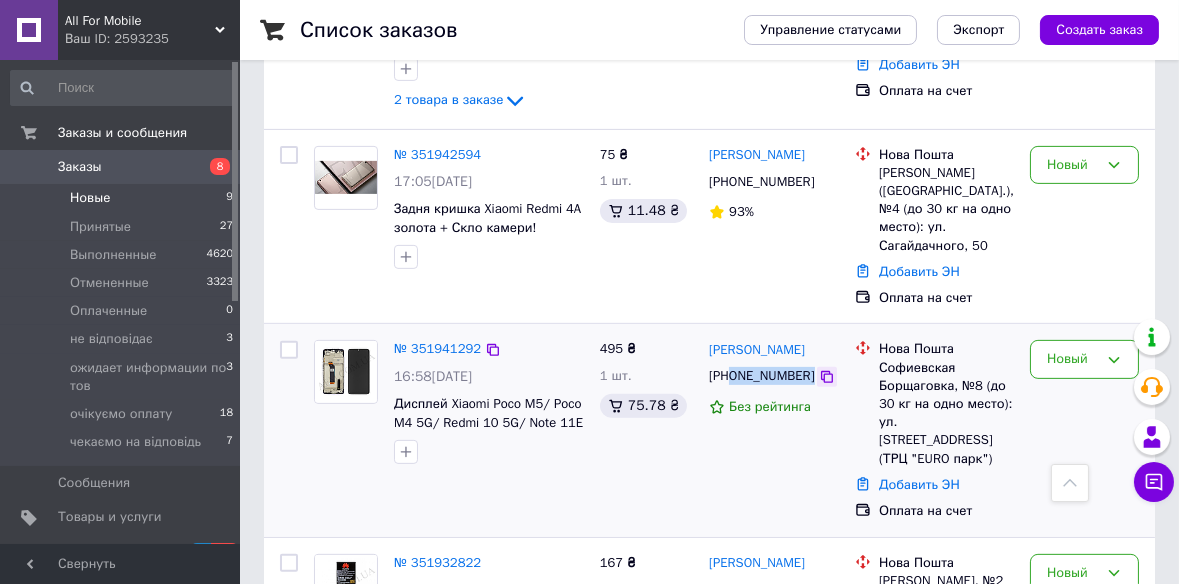 drag, startPoint x: 730, startPoint y: 268, endPoint x: 817, endPoint y: 269, distance: 87.005745 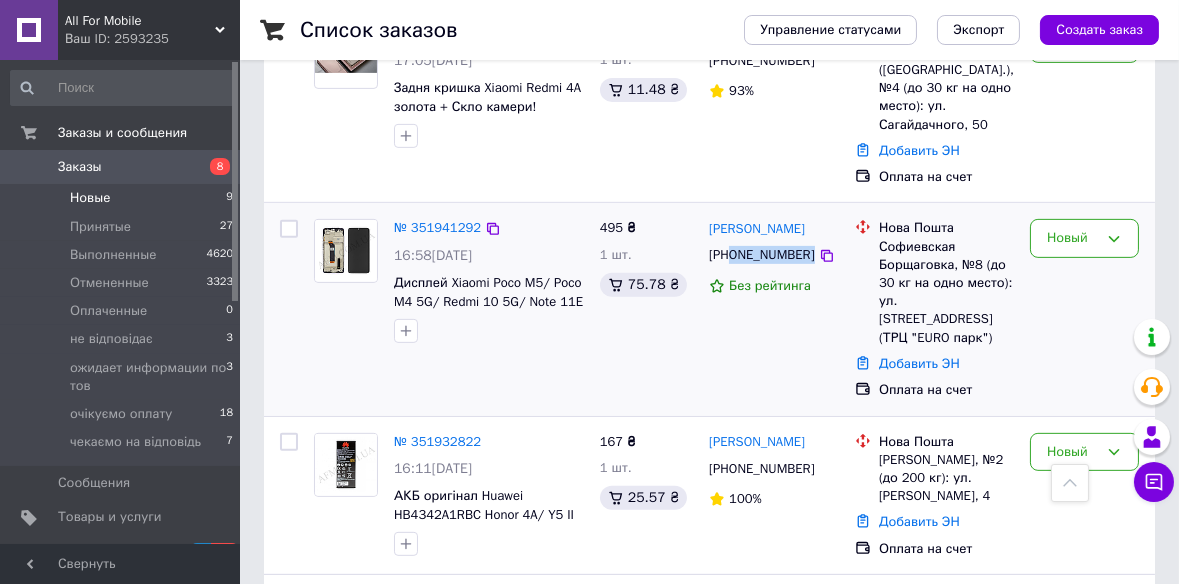 scroll, scrollTop: 1450, scrollLeft: 0, axis: vertical 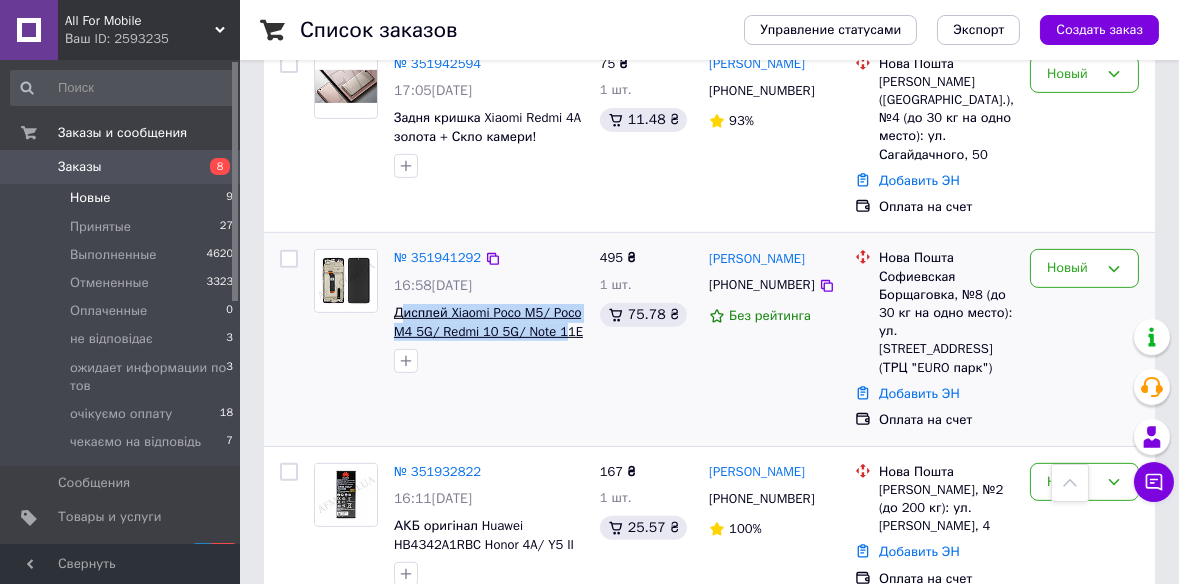 drag, startPoint x: 400, startPoint y: 198, endPoint x: 538, endPoint y: 223, distance: 140.24622 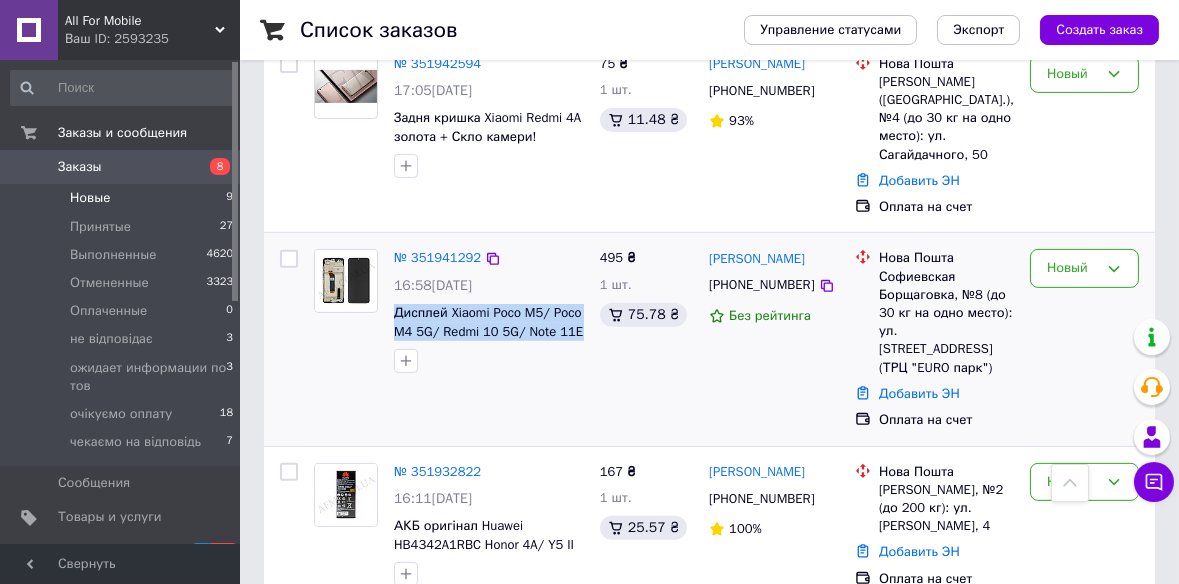 drag, startPoint x: 389, startPoint y: 190, endPoint x: 566, endPoint y: 238, distance: 183.39302 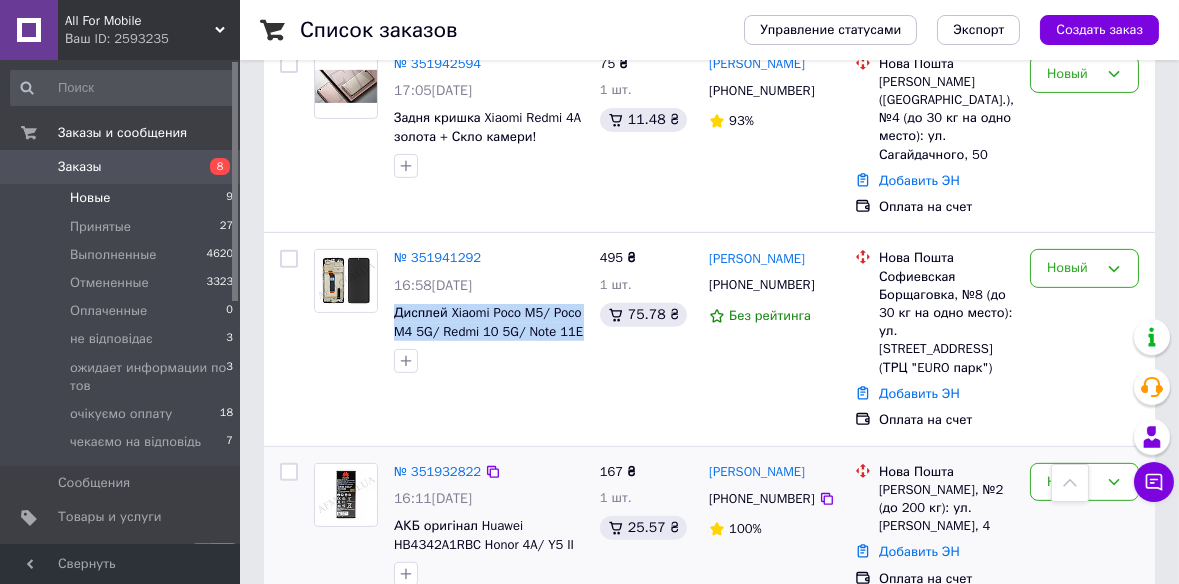 copy on "Дисплей Xiaomi Poco M5/ Poco M4 5G/ Redmi 10 5G/ Note 11E 5G чорний + рамка" 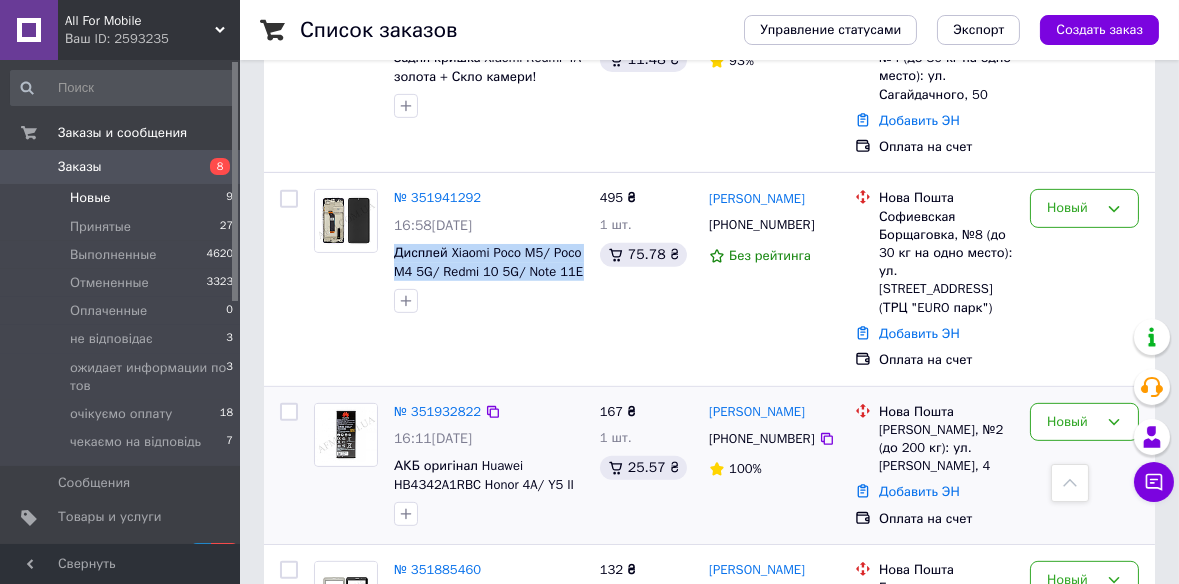 scroll, scrollTop: 1540, scrollLeft: 0, axis: vertical 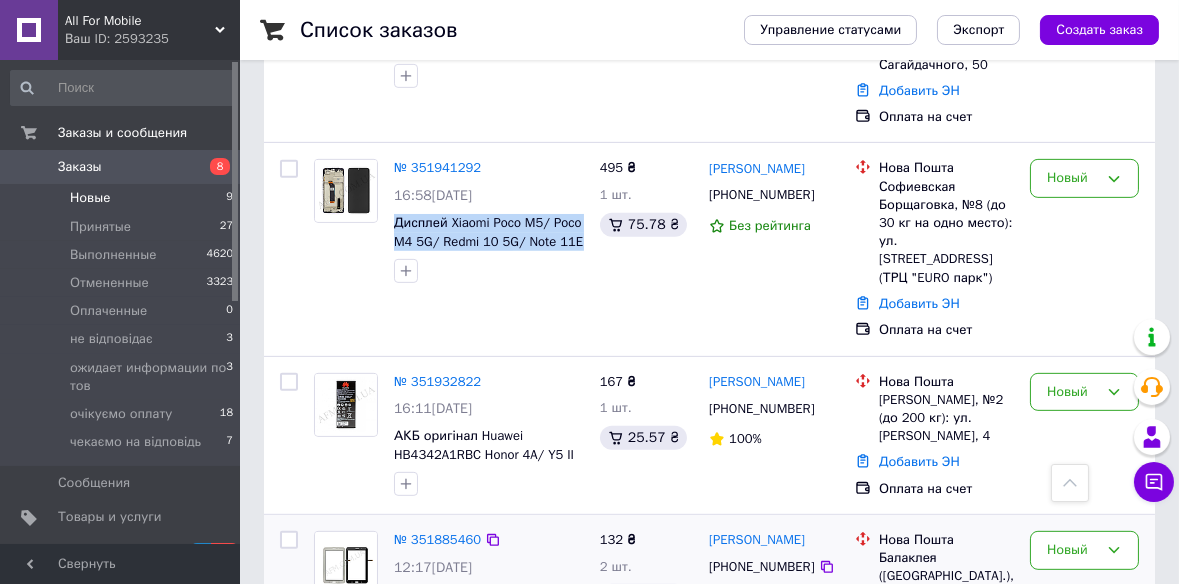 drag, startPoint x: 1049, startPoint y: 421, endPoint x: 1046, endPoint y: 439, distance: 18.248287 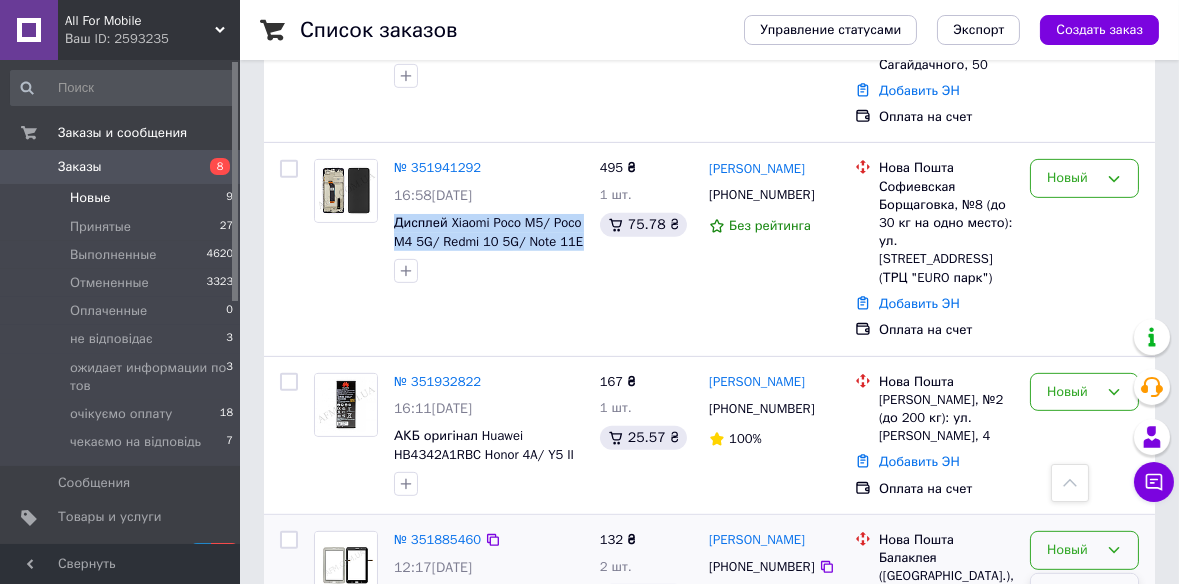 click on "Принят" at bounding box center (1084, 592) 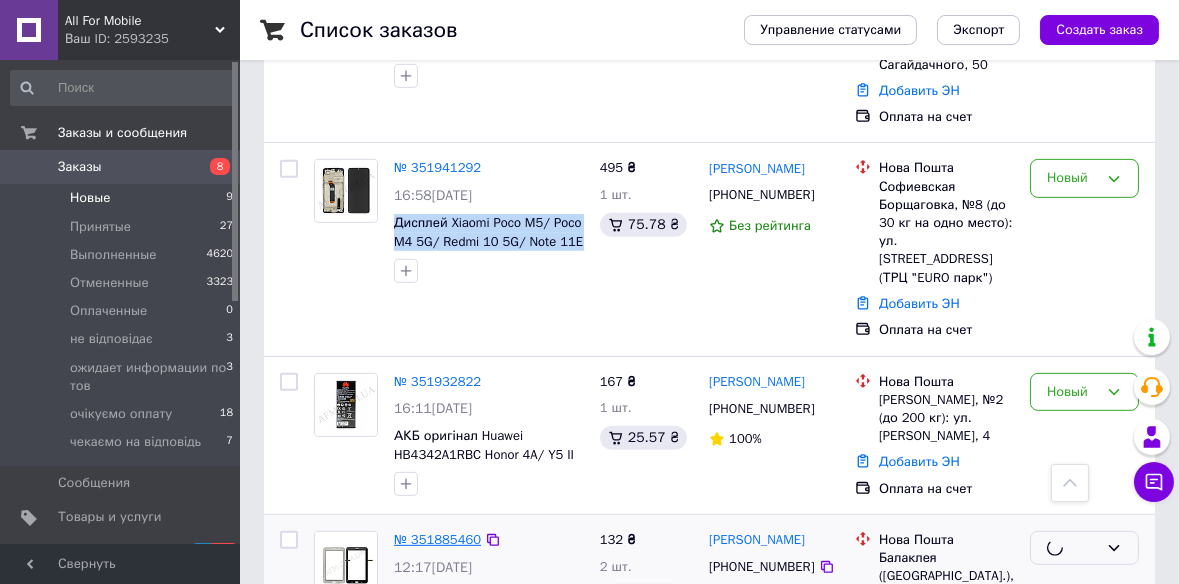 click on "№ 351885460" at bounding box center [437, 539] 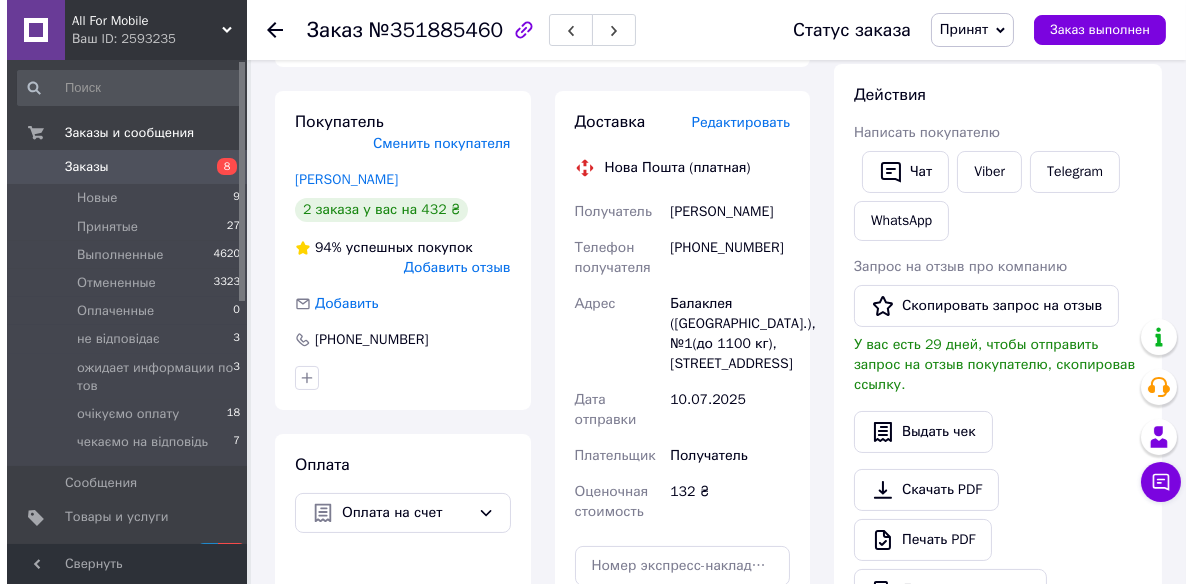 scroll, scrollTop: 0, scrollLeft: 0, axis: both 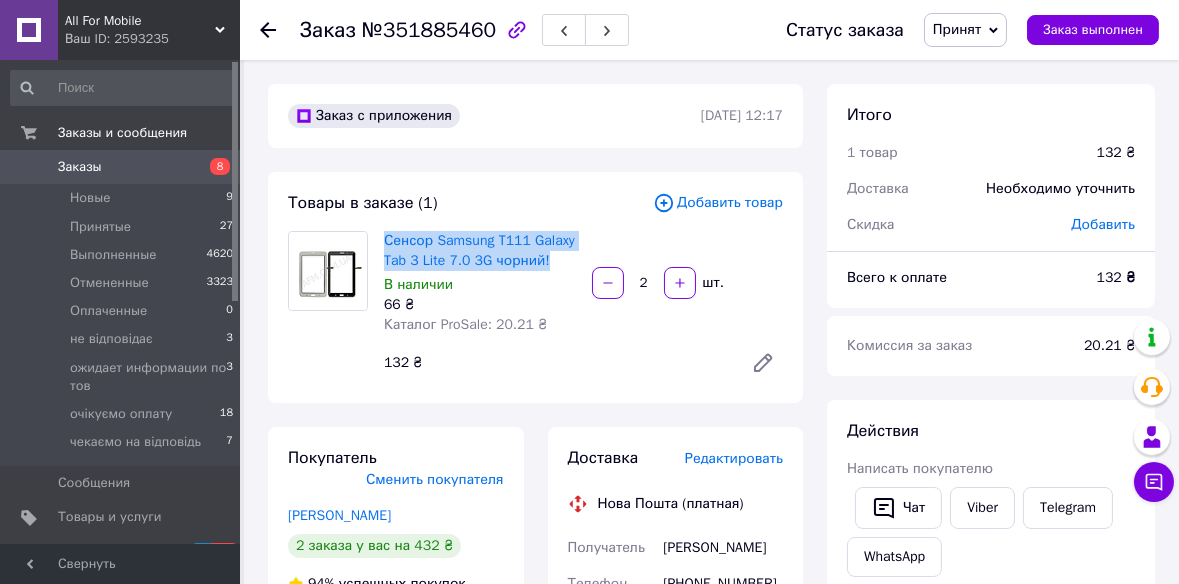 drag, startPoint x: 380, startPoint y: 239, endPoint x: 558, endPoint y: 260, distance: 179.23448 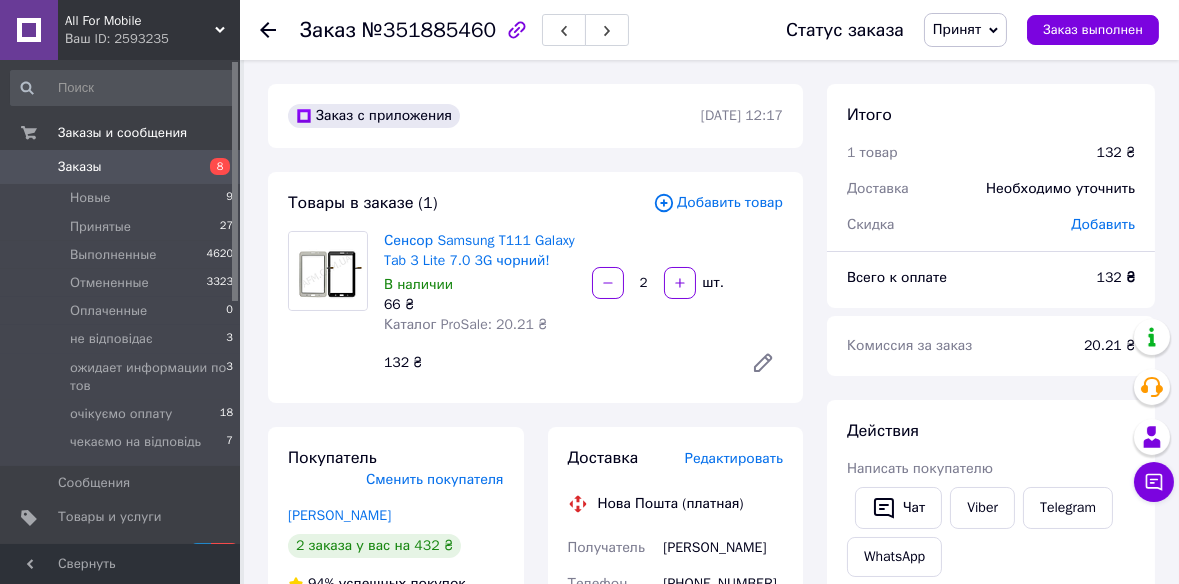 click on "Редактировать" at bounding box center [734, 458] 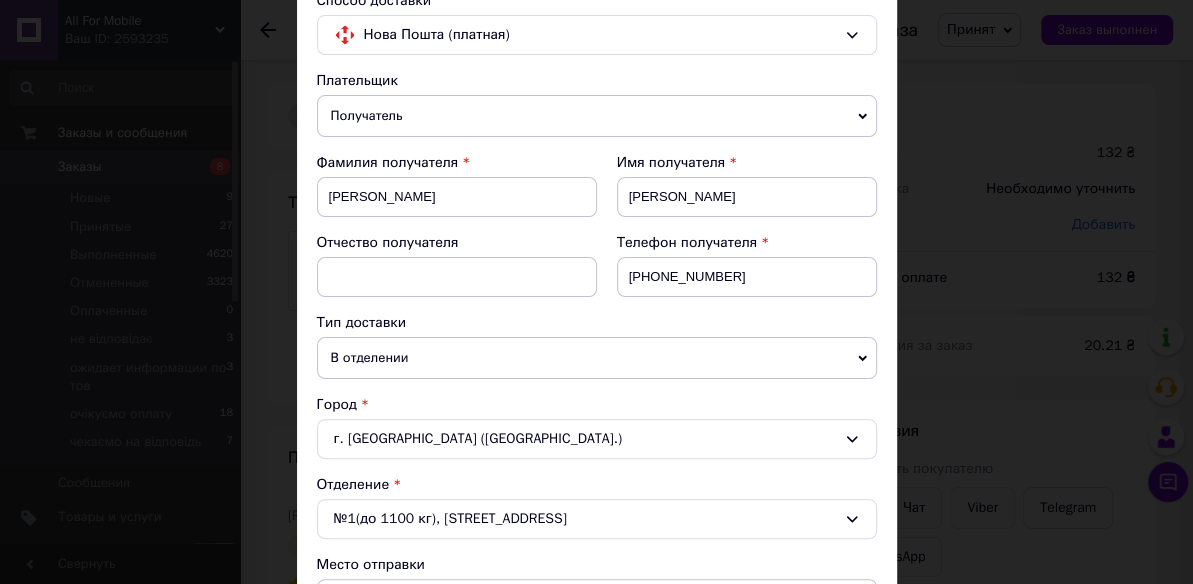 scroll, scrollTop: 454, scrollLeft: 0, axis: vertical 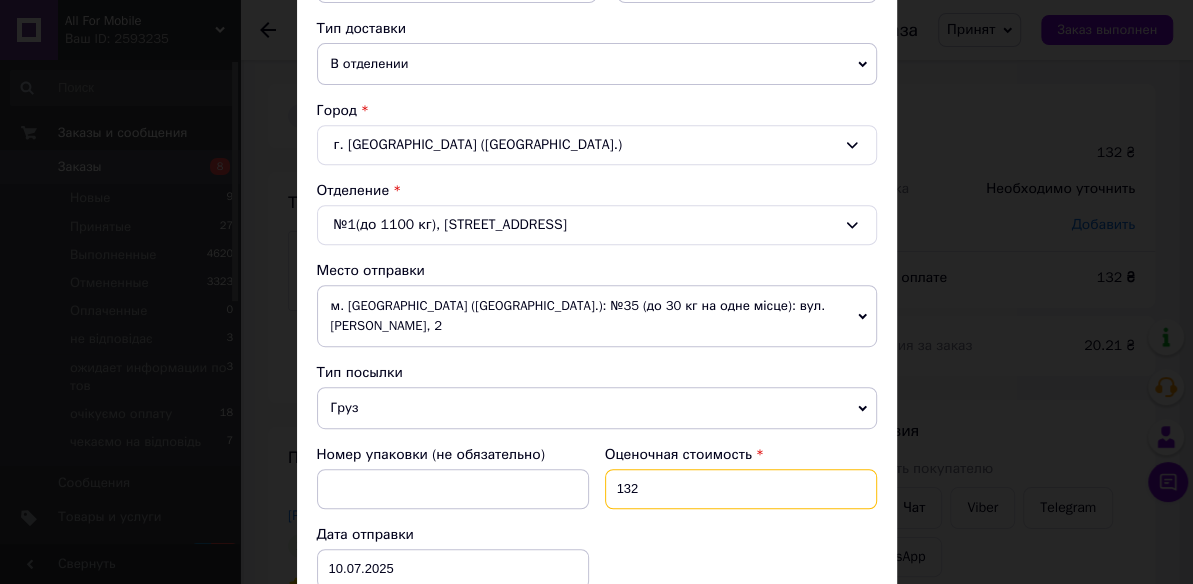 drag, startPoint x: 662, startPoint y: 472, endPoint x: 584, endPoint y: 483, distance: 78.77182 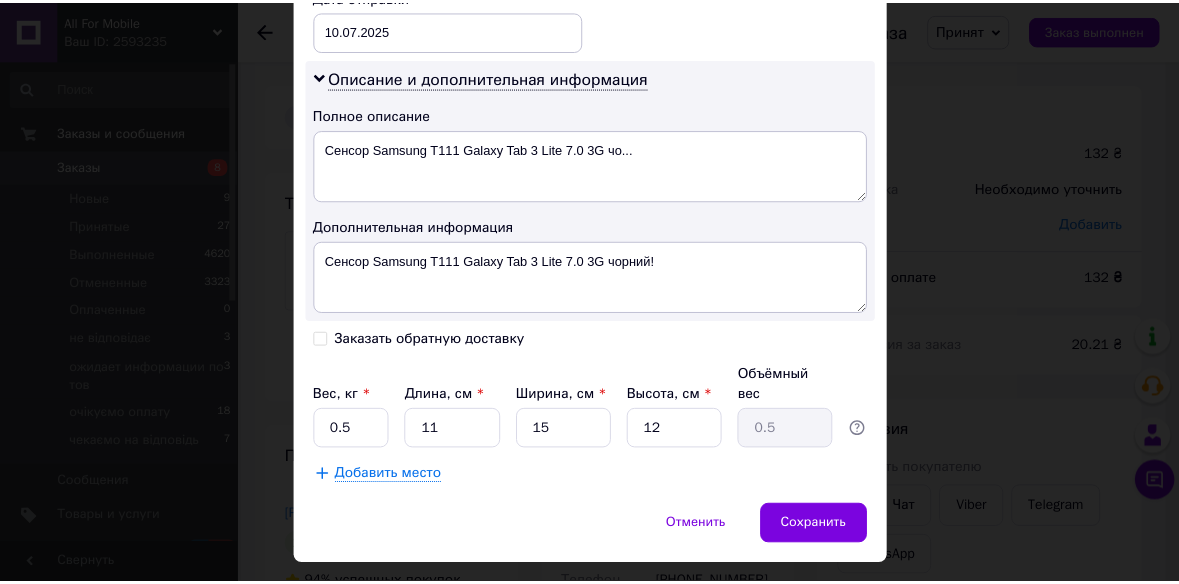 scroll, scrollTop: 1000, scrollLeft: 0, axis: vertical 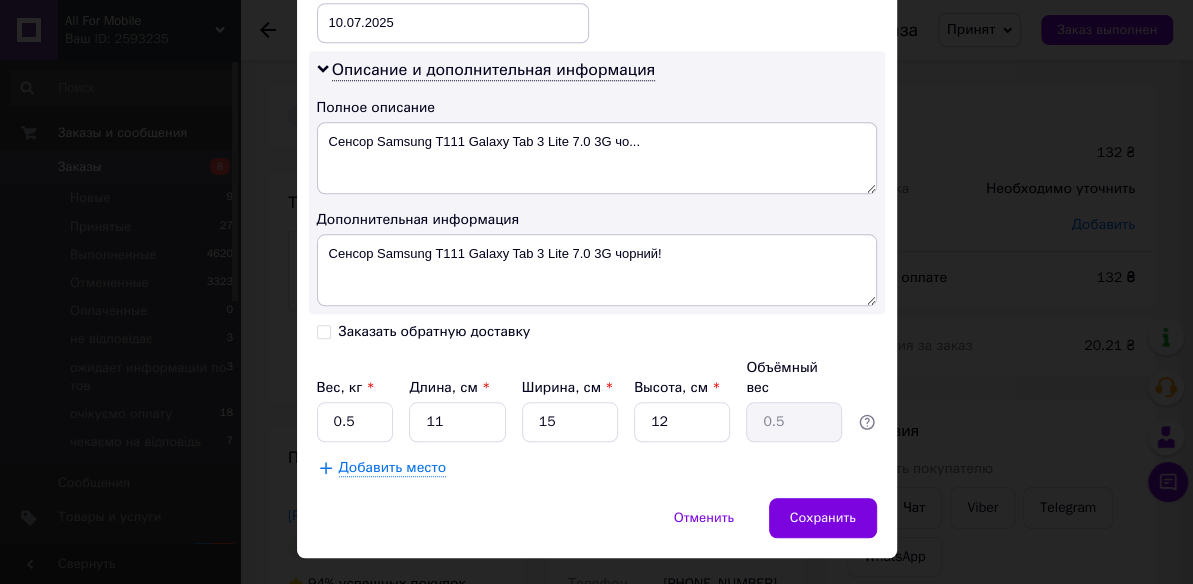 type on "200" 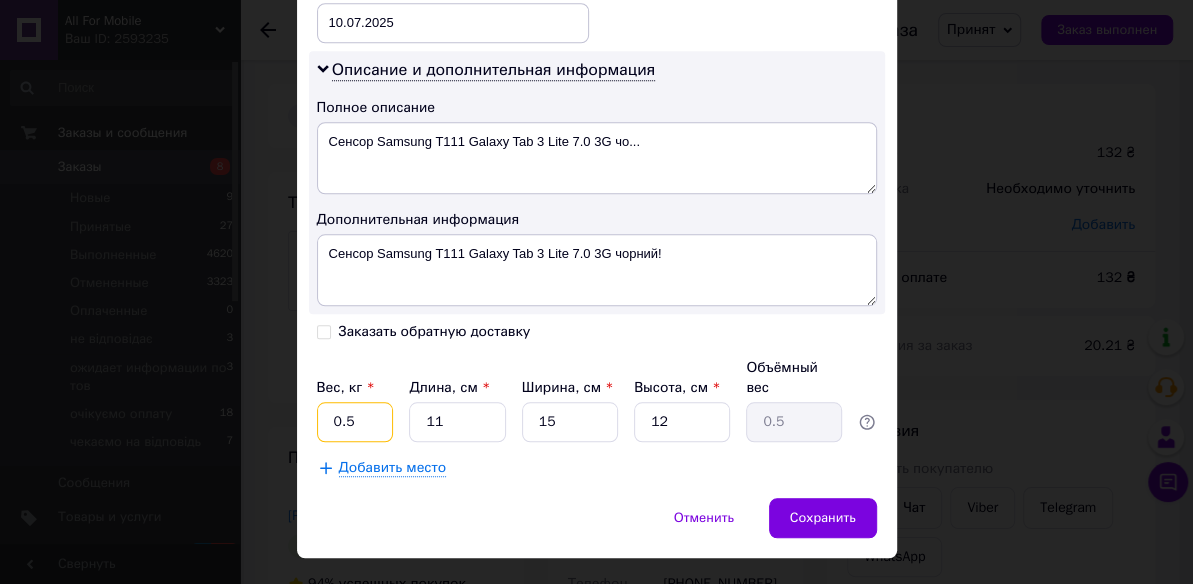 click on "0.5" at bounding box center [355, 422] 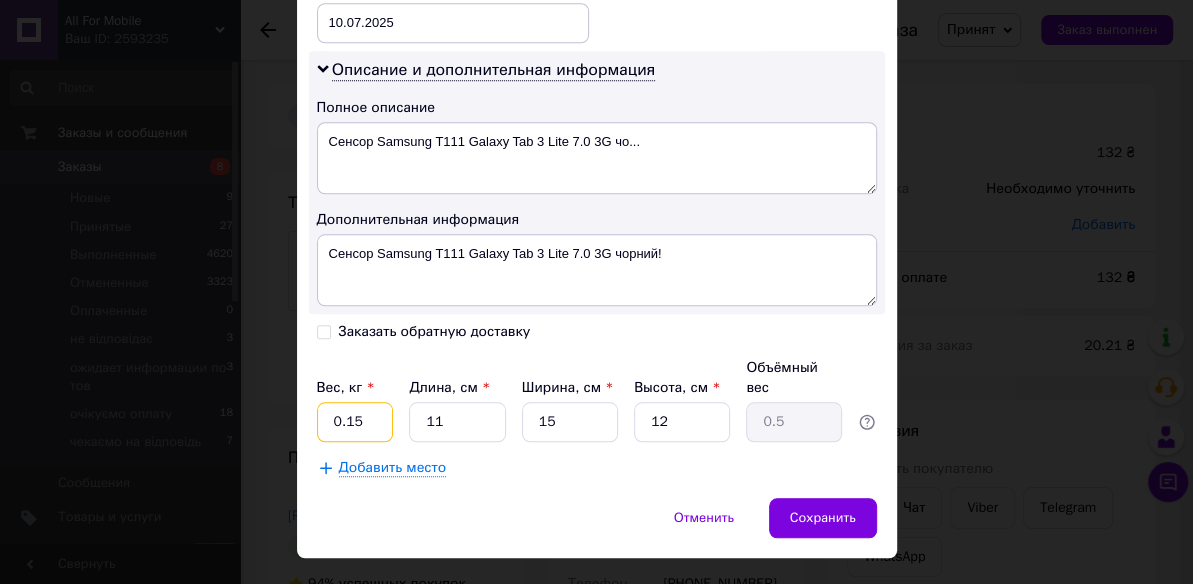 type on "0.15" 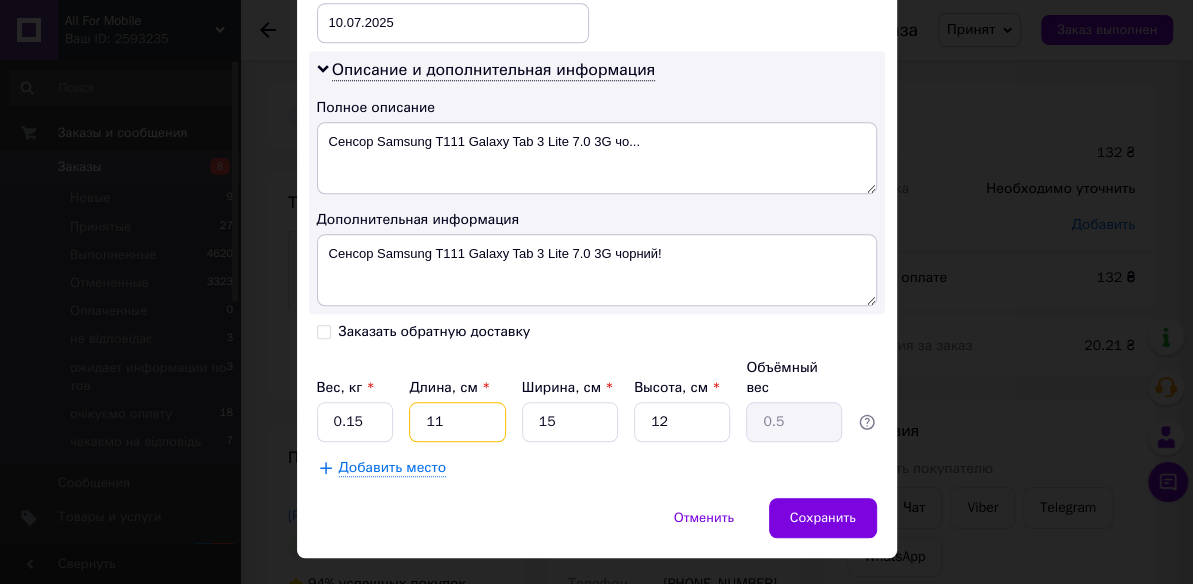 type on "1" 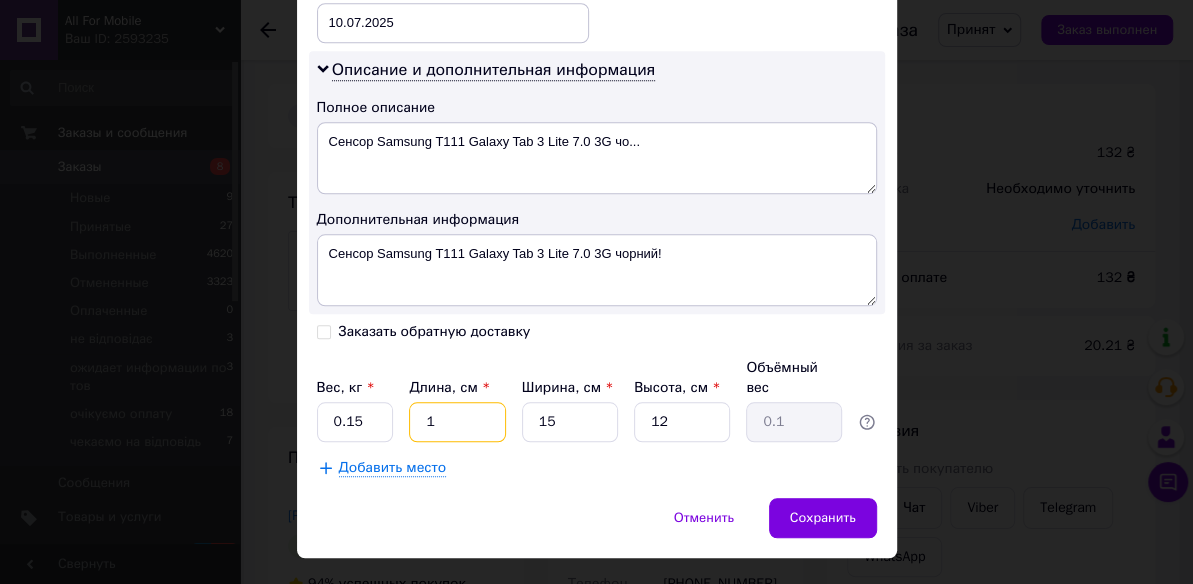 type on "10" 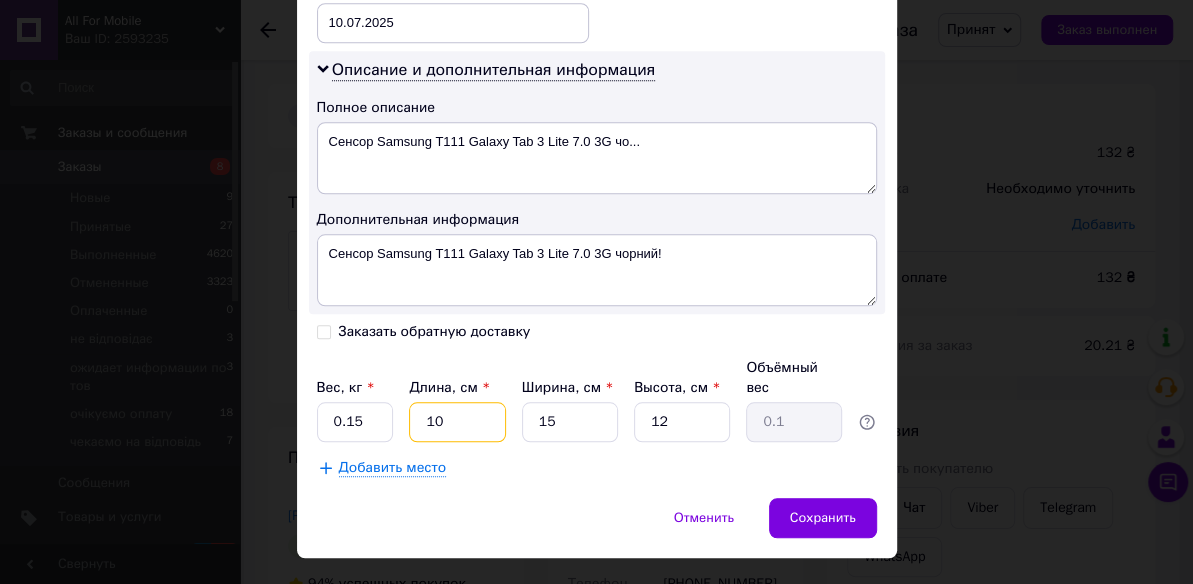 type on "0.45" 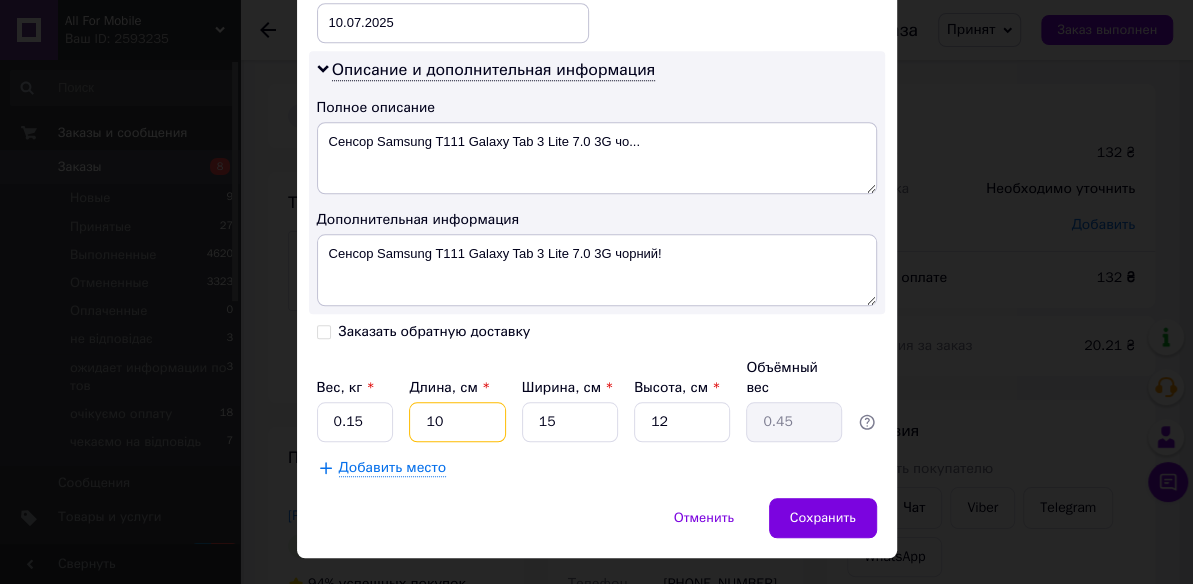 type on "10" 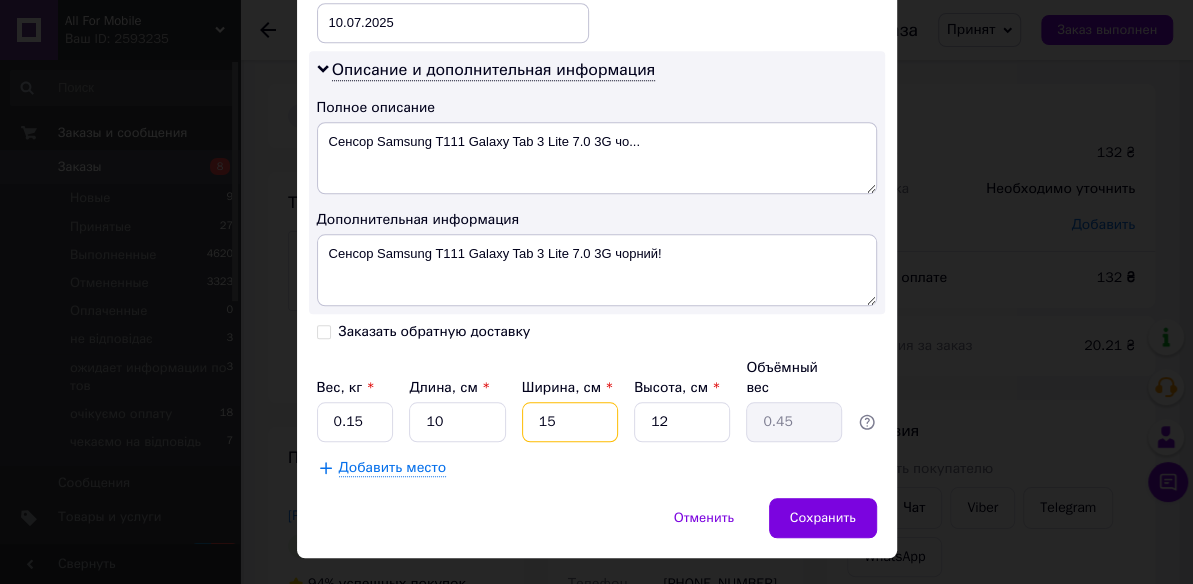 type on "1" 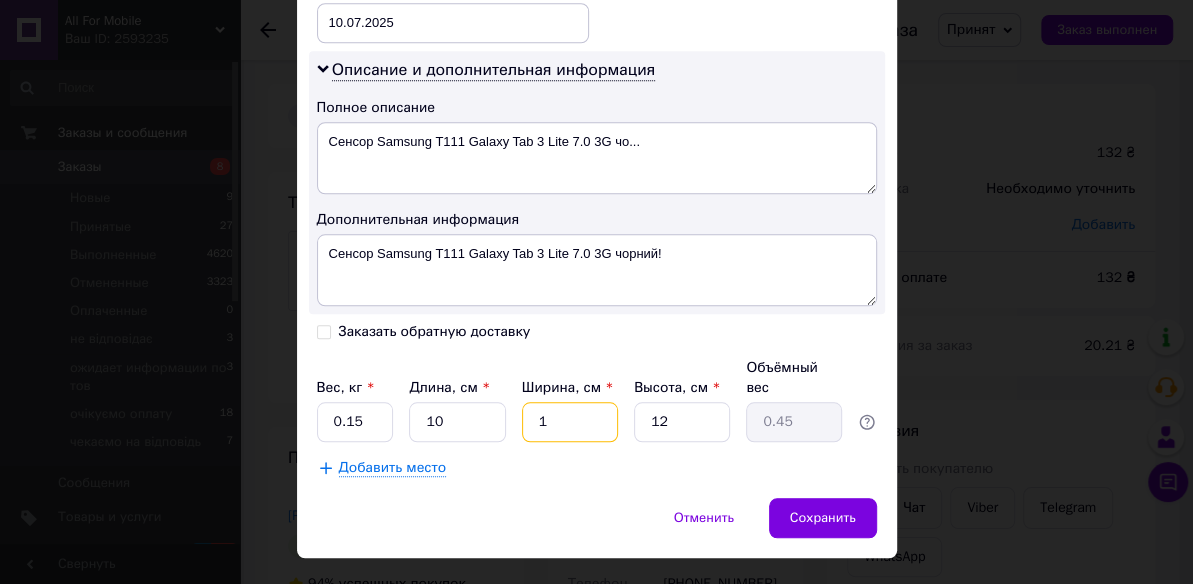 type on "0.1" 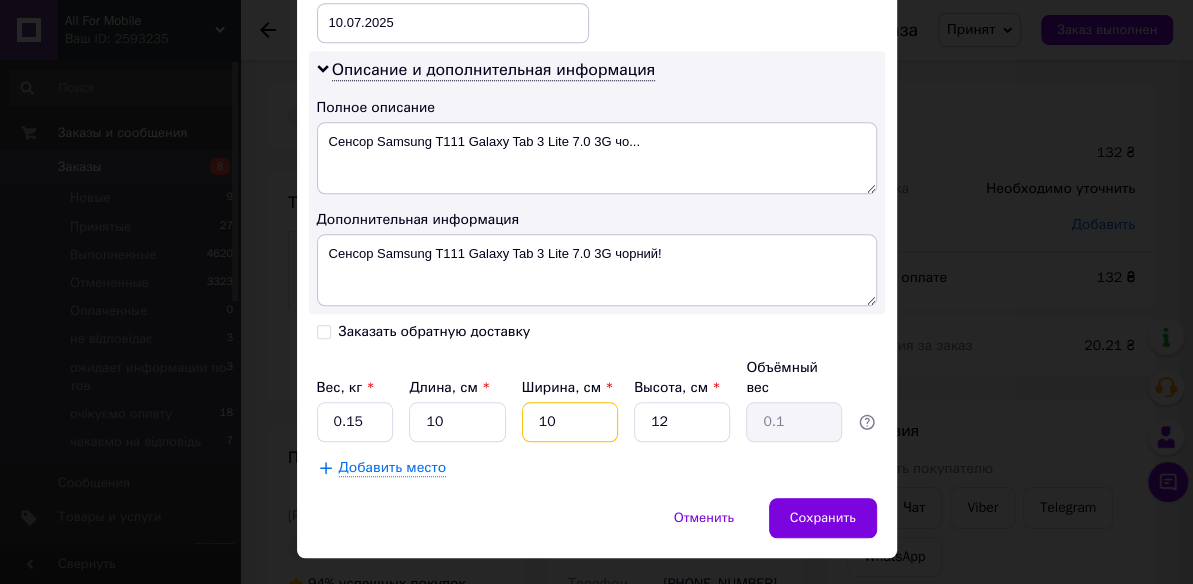 type on "10" 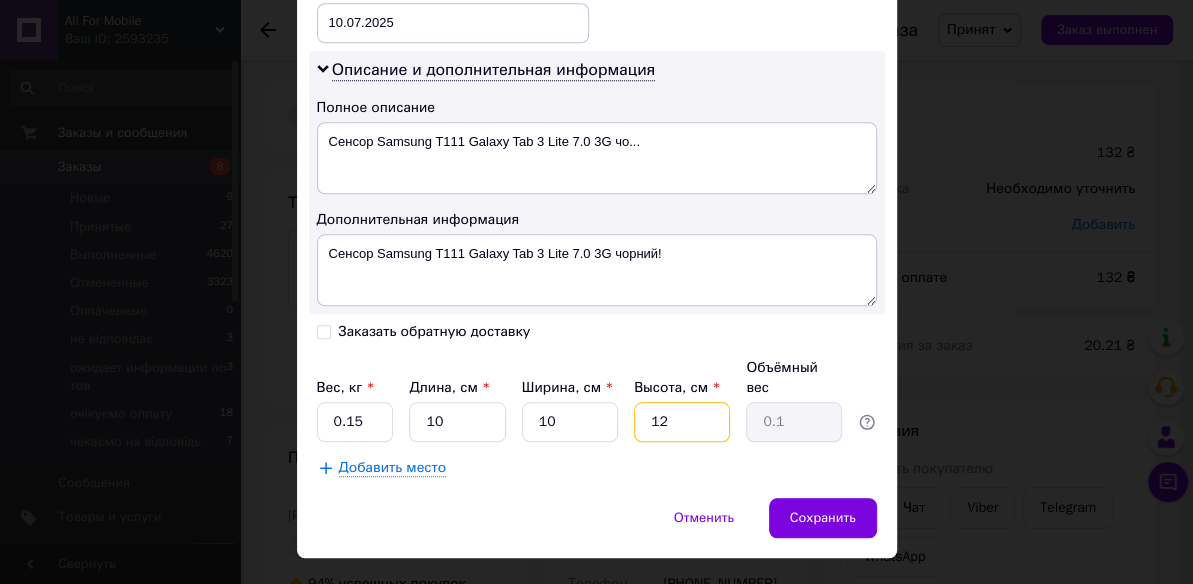 type on "0.3" 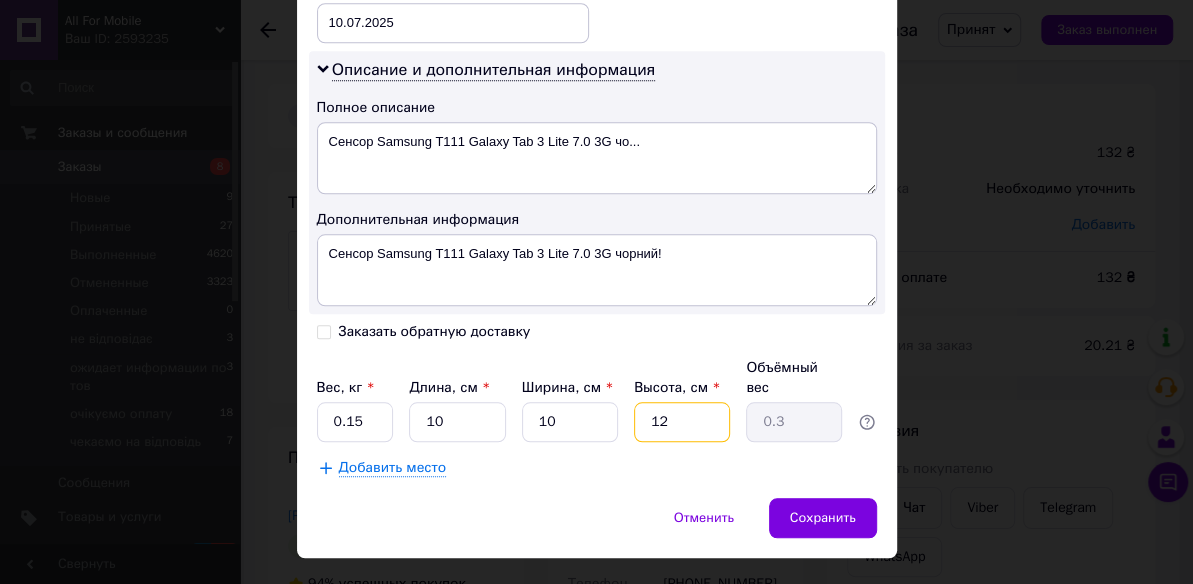 type on "1" 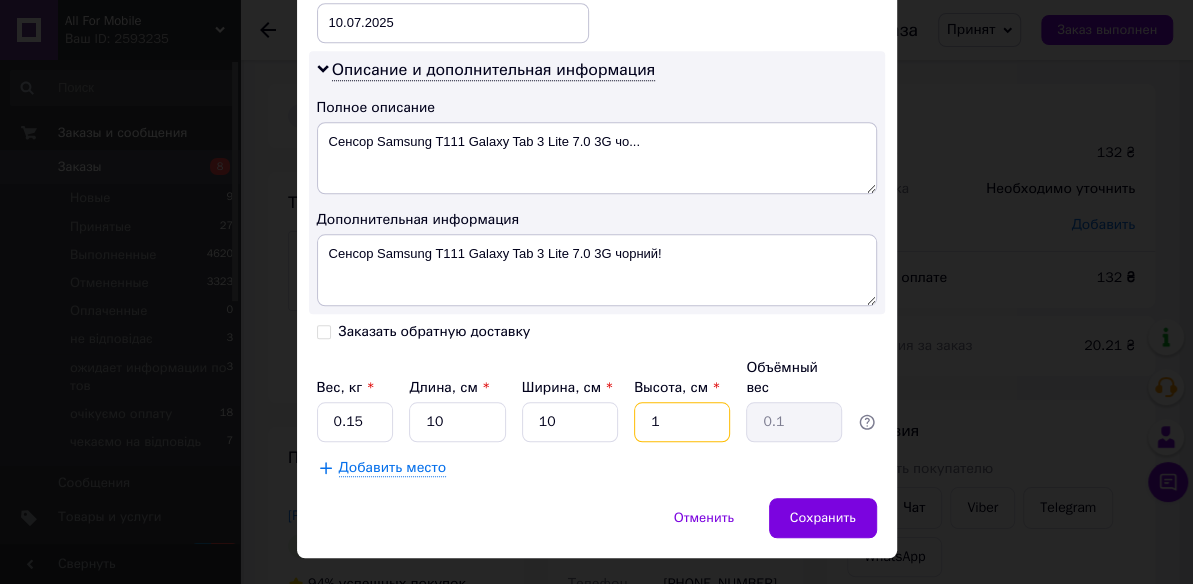type on "10" 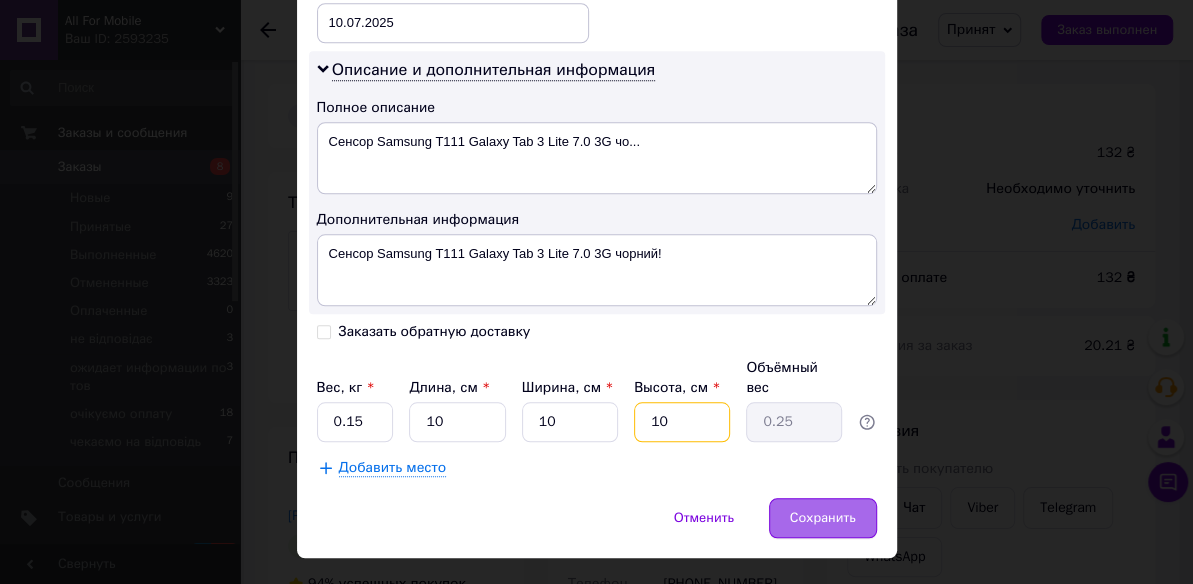 type on "10" 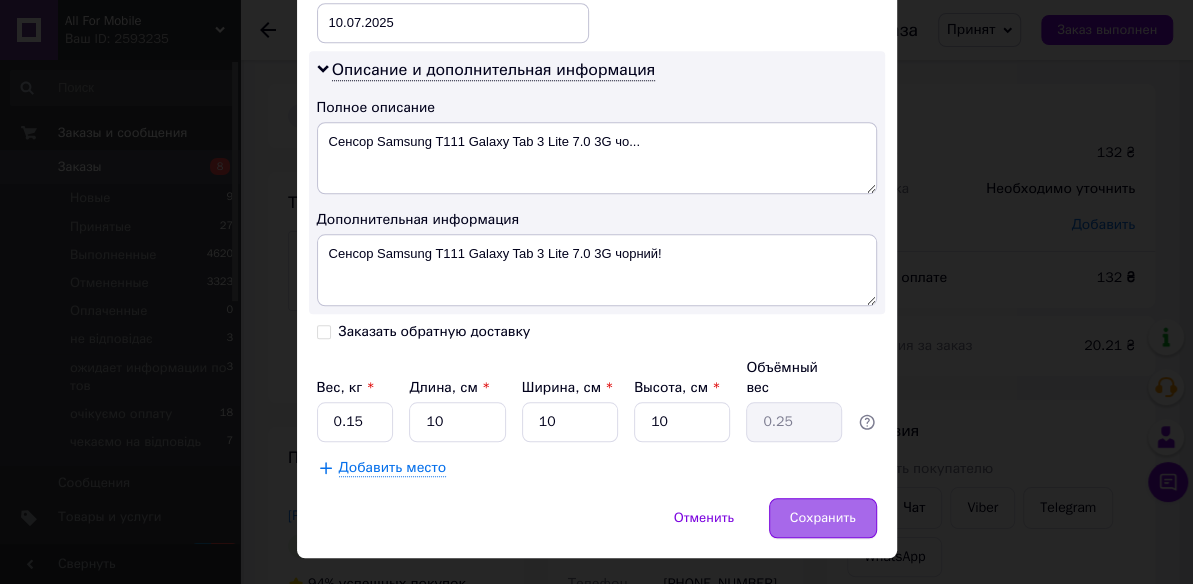 click on "Сохранить" at bounding box center (823, 518) 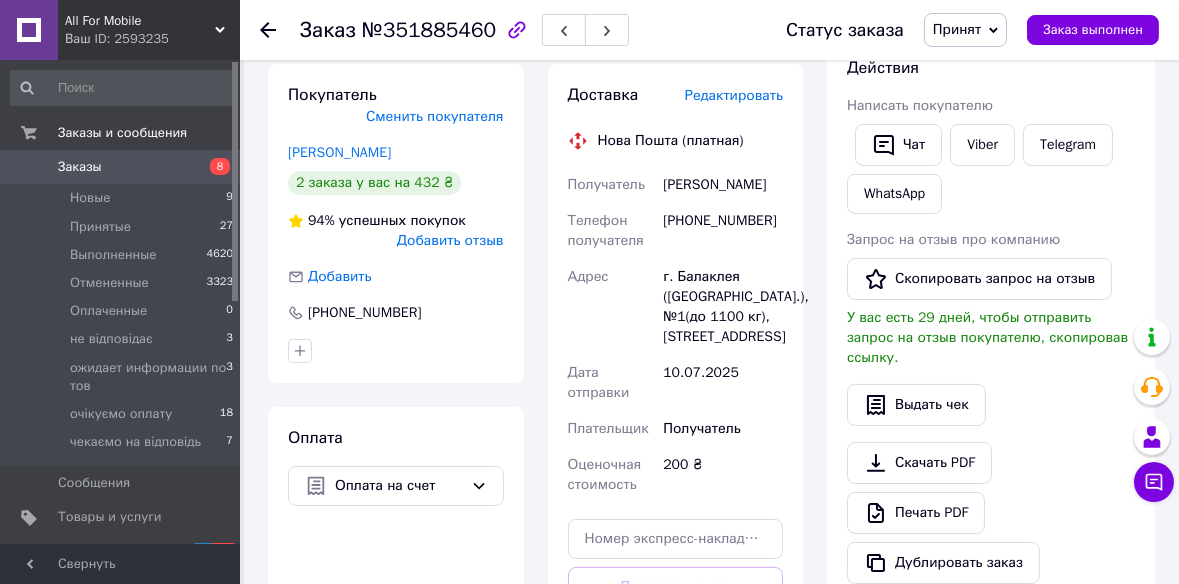 scroll, scrollTop: 545, scrollLeft: 0, axis: vertical 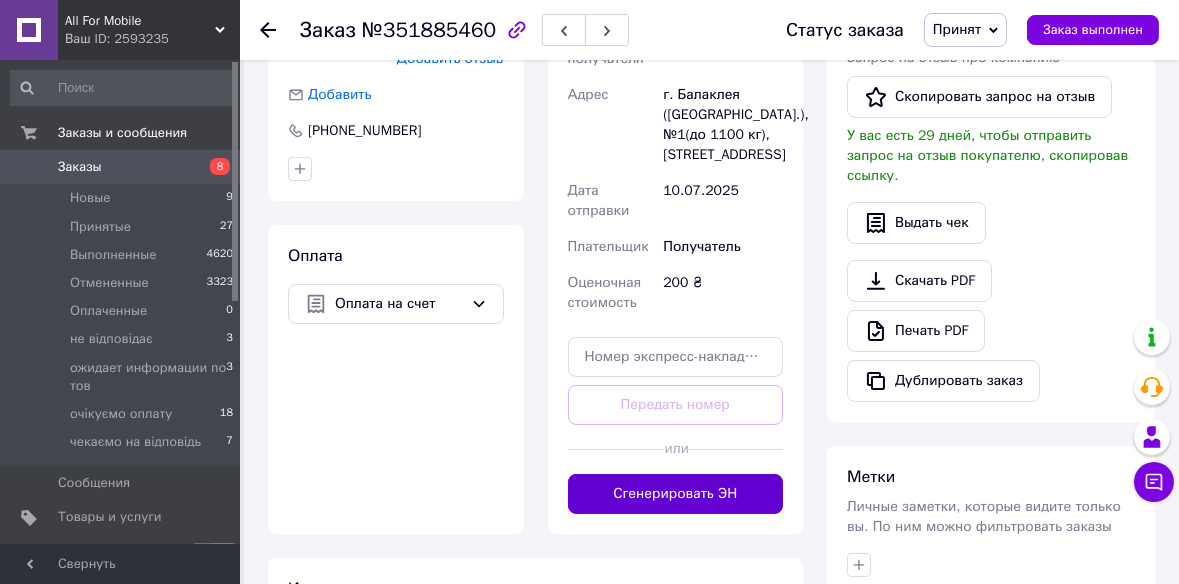 click on "Сгенерировать ЭН" at bounding box center (676, 494) 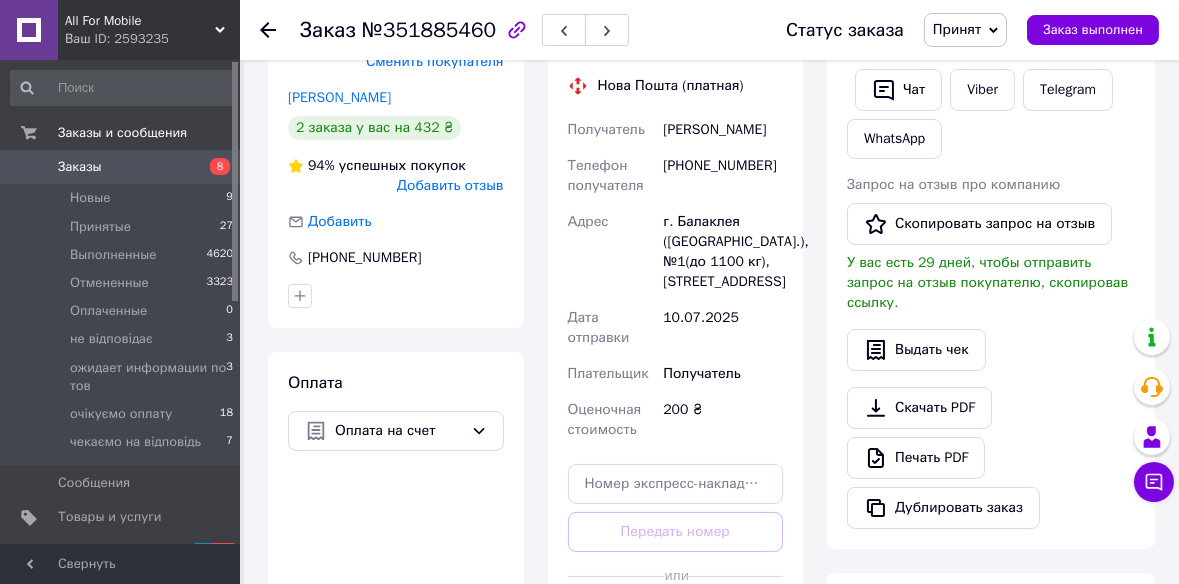scroll, scrollTop: 272, scrollLeft: 0, axis: vertical 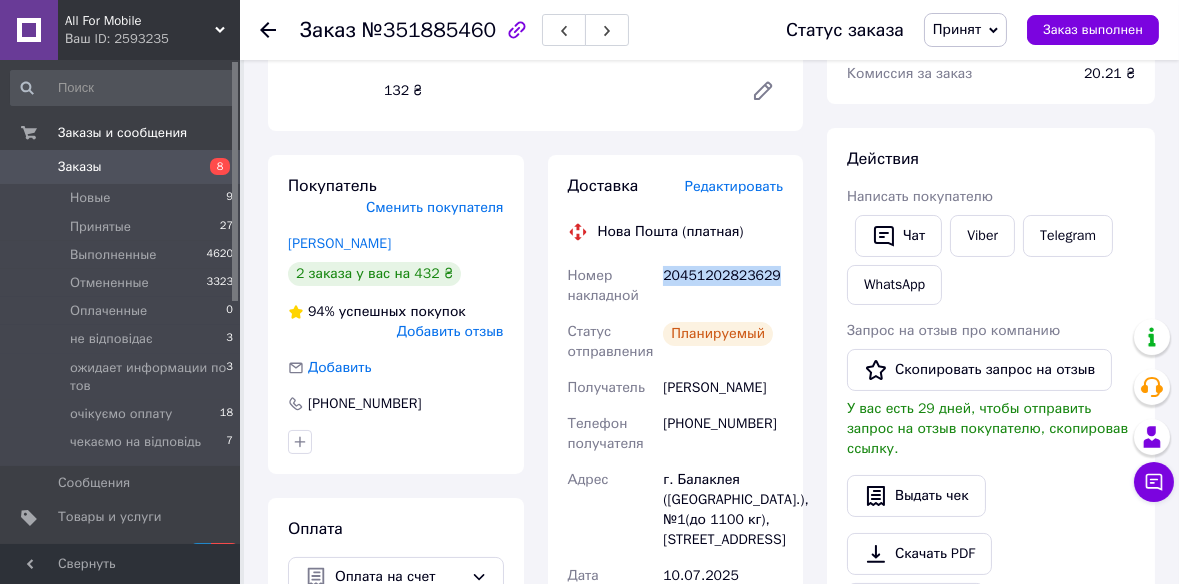 drag, startPoint x: 664, startPoint y: 270, endPoint x: 782, endPoint y: 271, distance: 118.004234 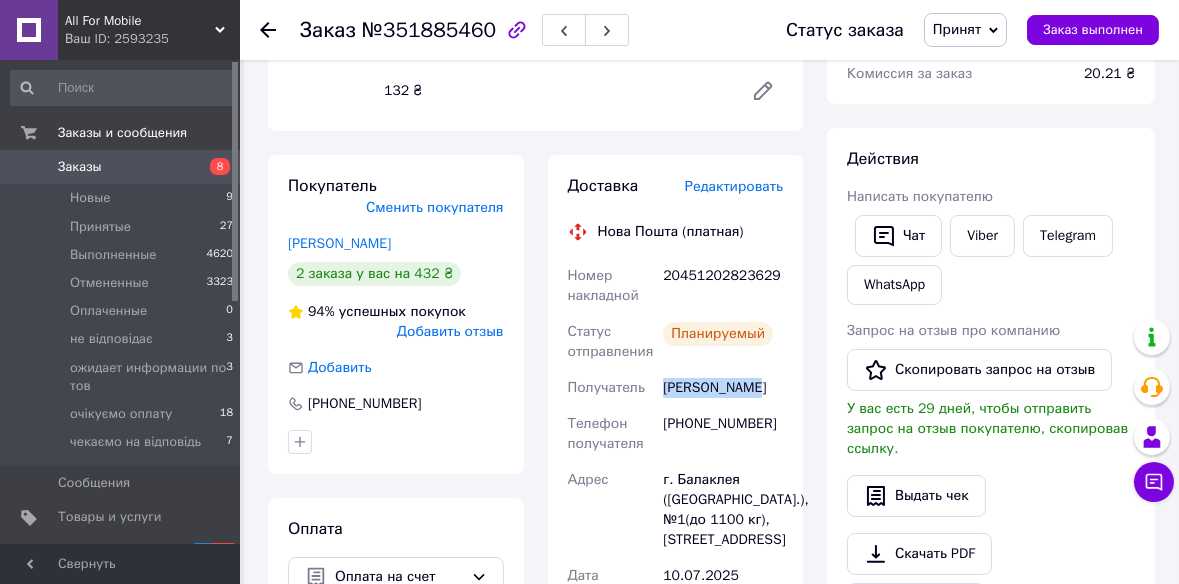 drag, startPoint x: 756, startPoint y: 382, endPoint x: 655, endPoint y: 387, distance: 101.12369 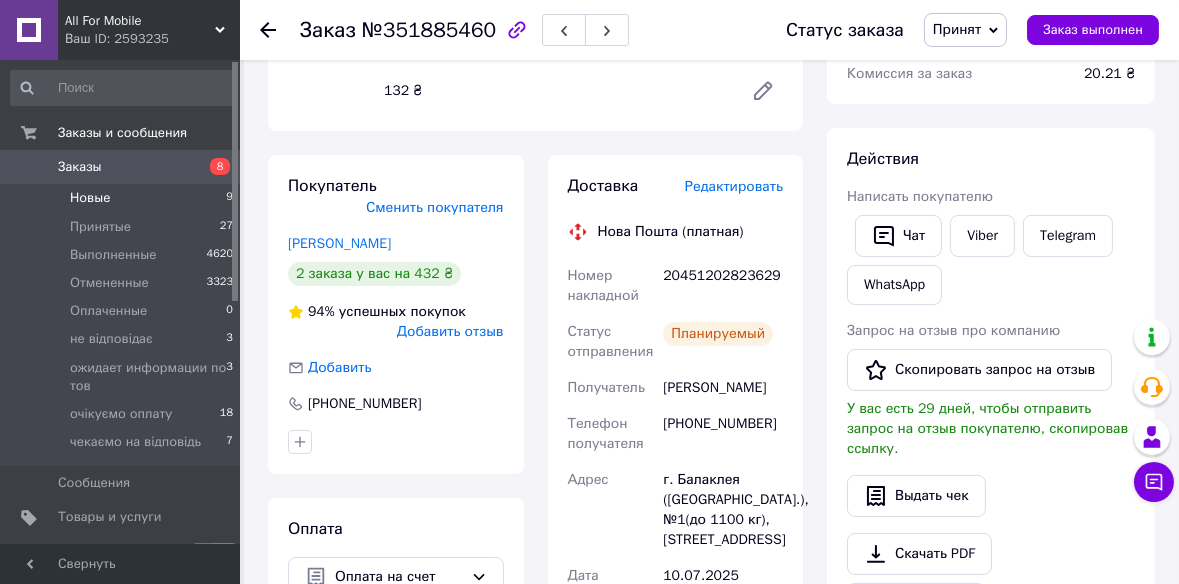 click on "Новые 9" at bounding box center [122, 198] 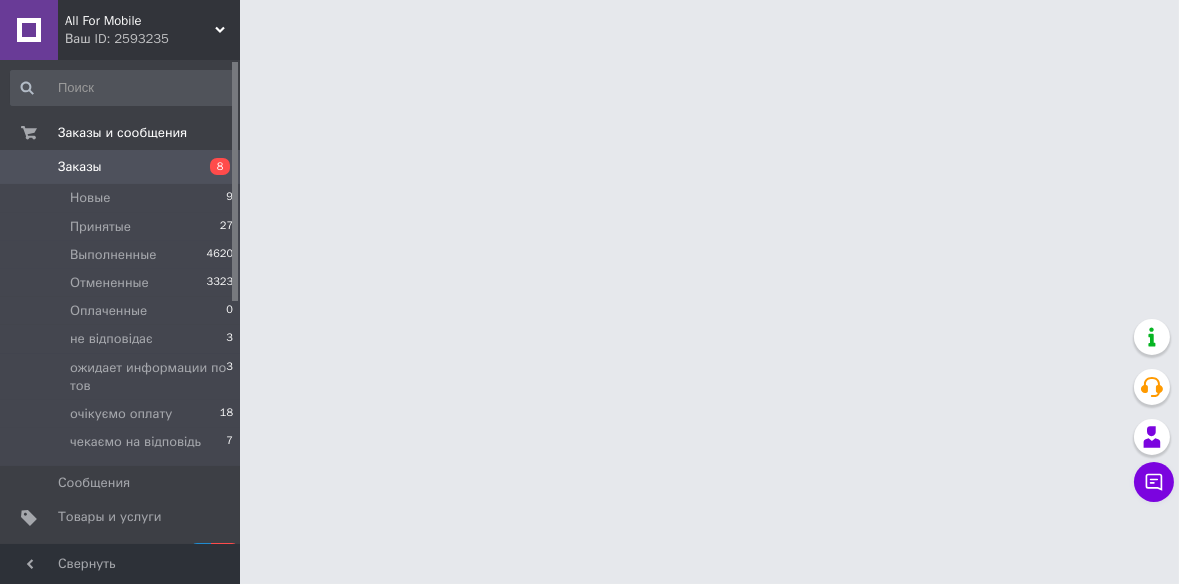scroll, scrollTop: 0, scrollLeft: 0, axis: both 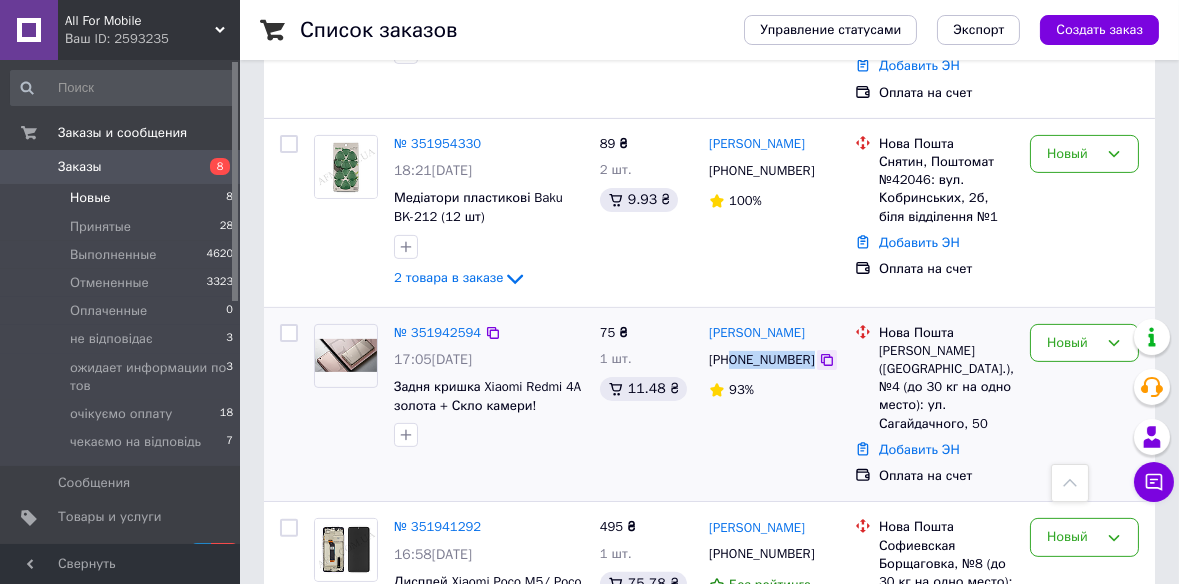 drag, startPoint x: 733, startPoint y: 258, endPoint x: 814, endPoint y: 259, distance: 81.00617 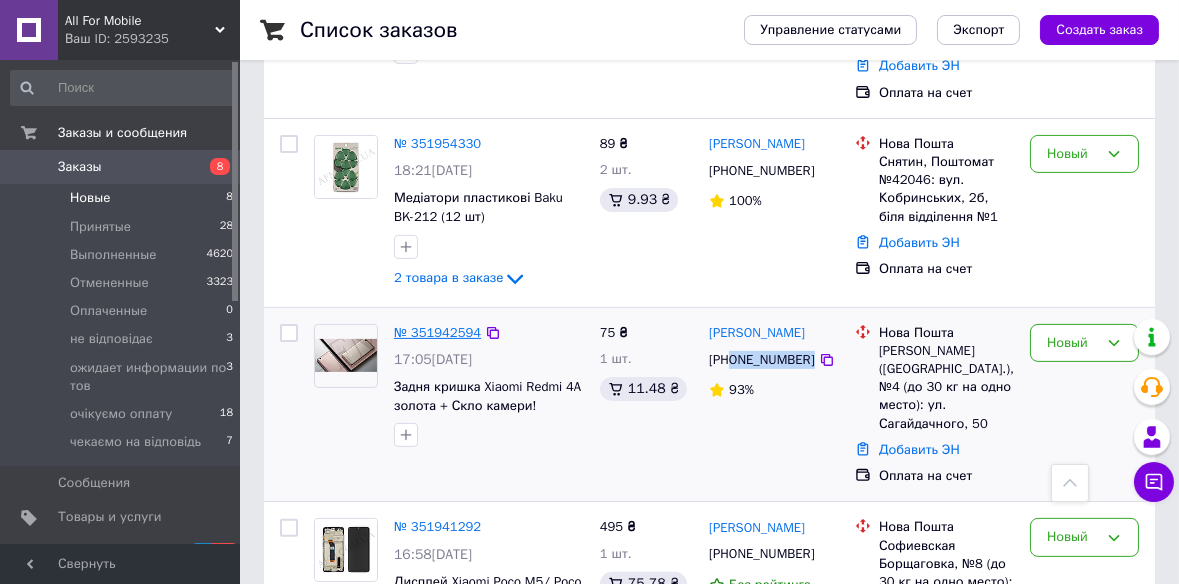 click on "№ 351942594" at bounding box center (437, 332) 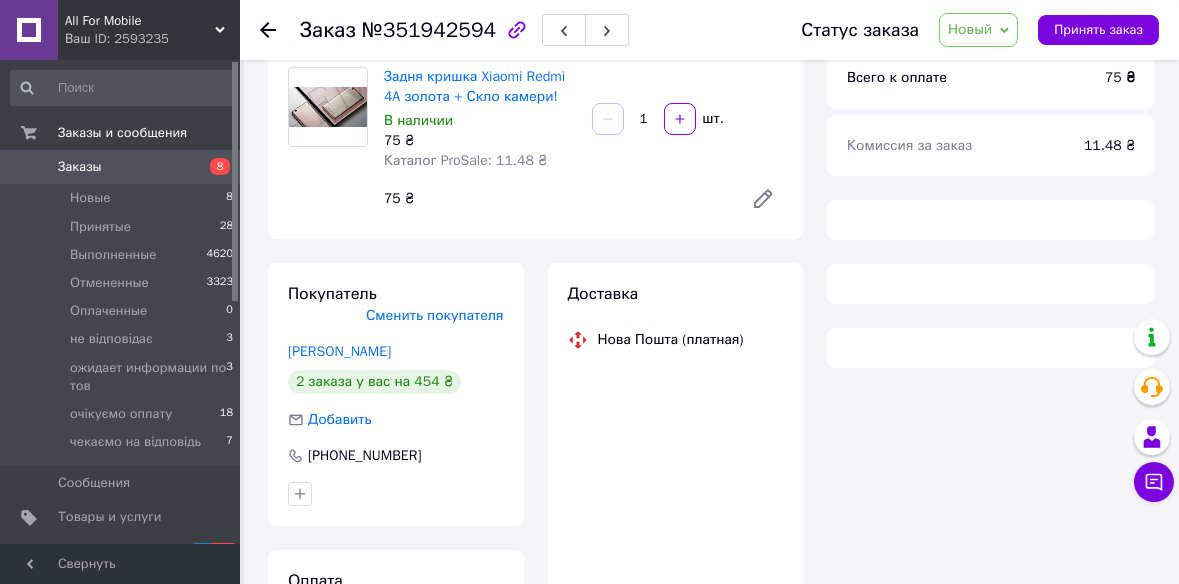 scroll, scrollTop: 0, scrollLeft: 0, axis: both 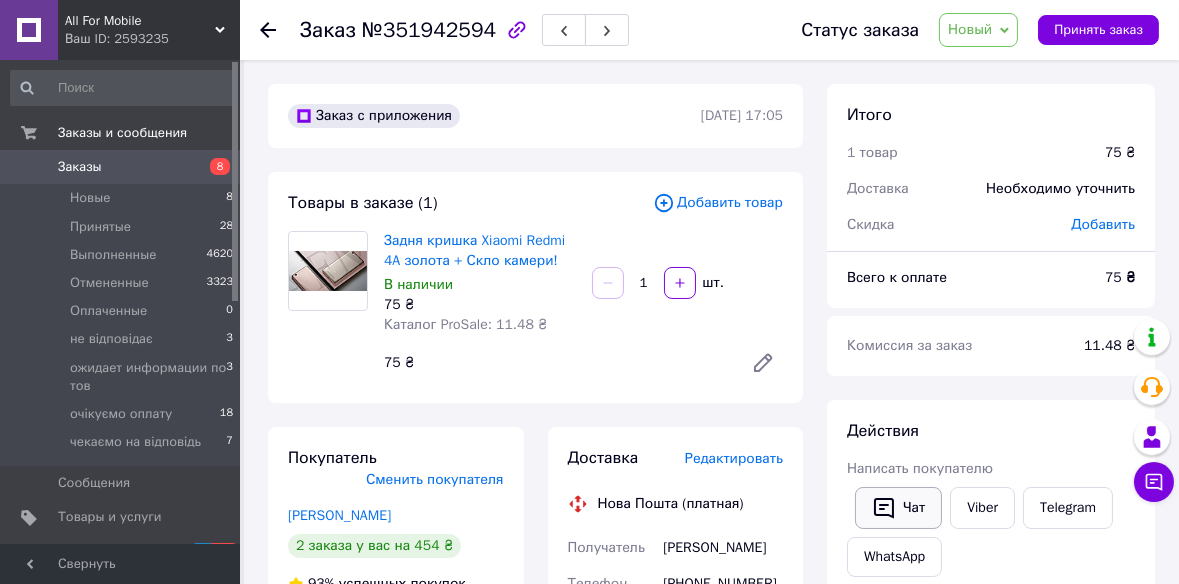 click on "Чат" at bounding box center [898, 508] 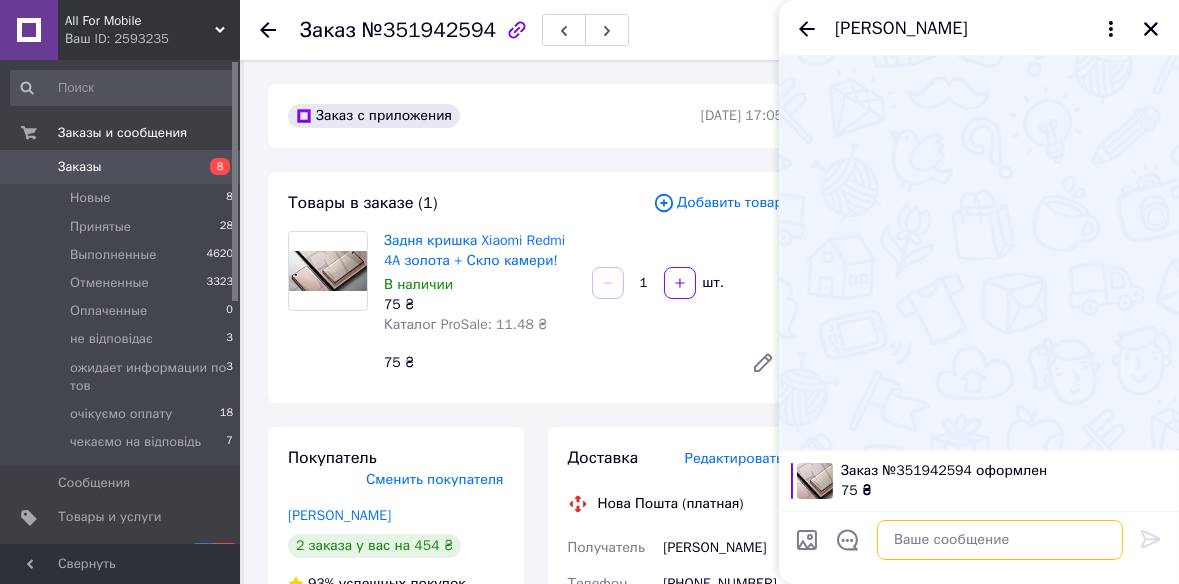 drag, startPoint x: 949, startPoint y: 537, endPoint x: 921, endPoint y: 496, distance: 49.648766 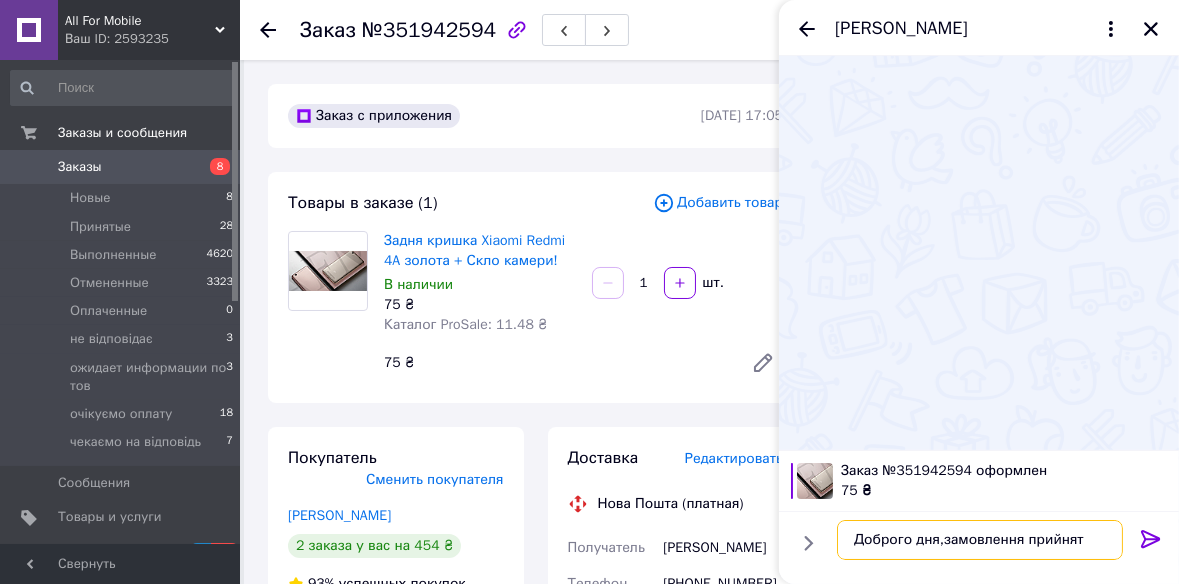 type on "Доброго дня,замовлення прийняте" 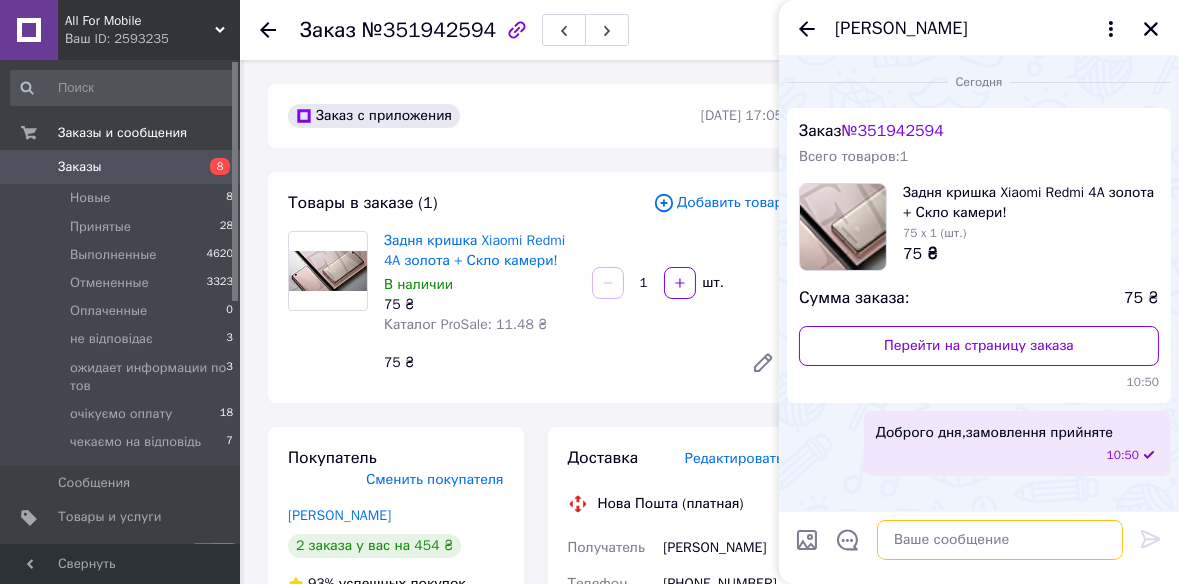paste on "Приват Банк, [PERSON_NAME]I.ФОП
ЄДРПОУ: [FINANCIAL_ID]
IBAN: [FINANCIAL_ID]
сума 167 грн. (після оплати скиньте копію квитанції або скрін)" 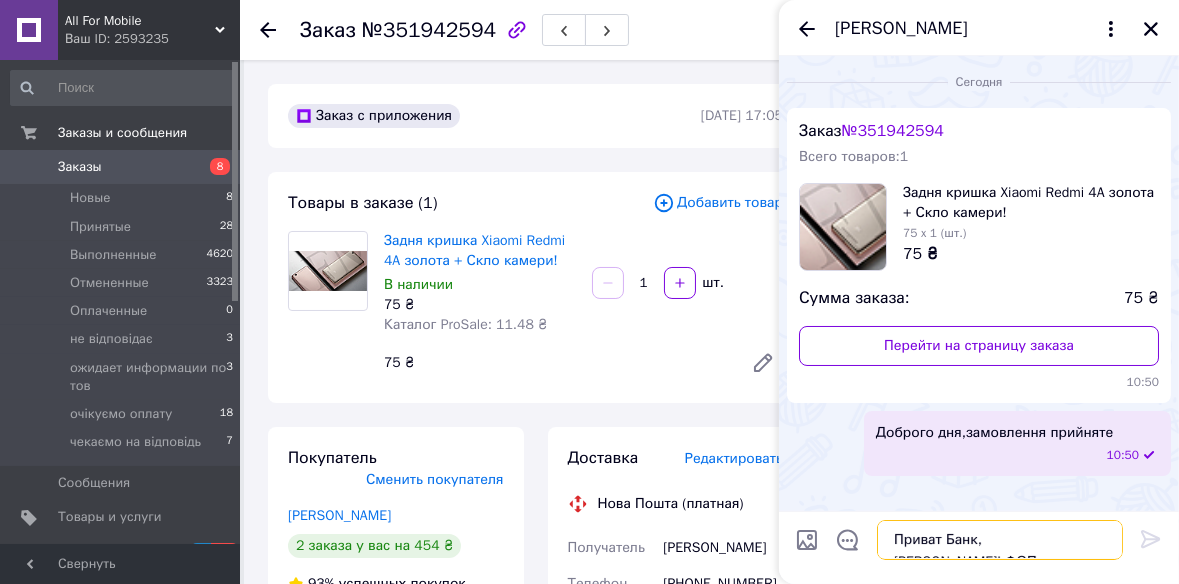 scroll, scrollTop: 1, scrollLeft: 0, axis: vertical 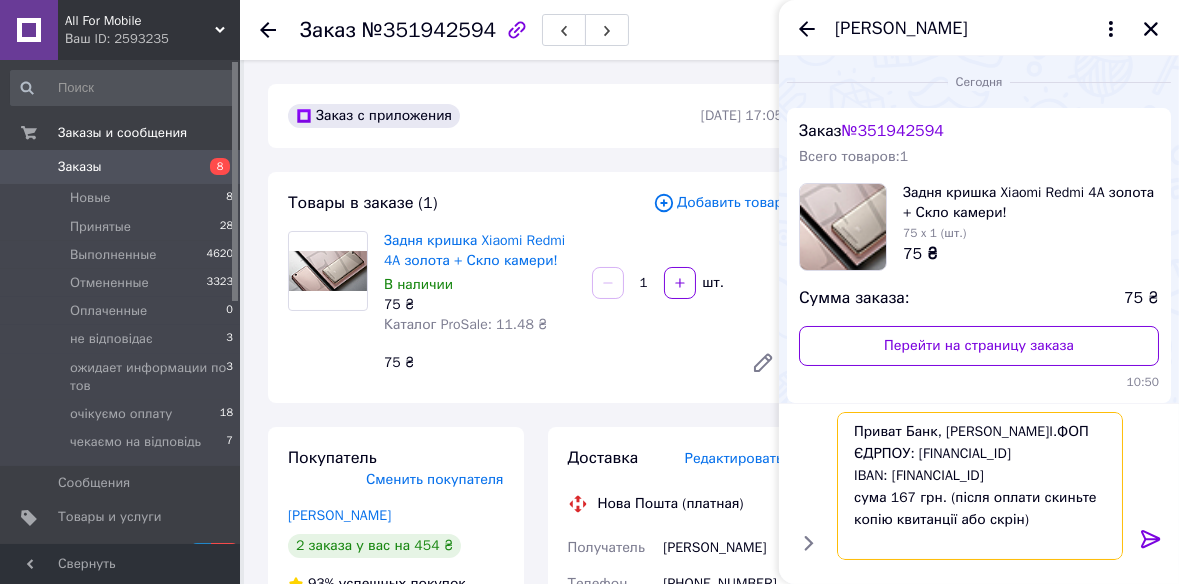 drag, startPoint x: 910, startPoint y: 517, endPoint x: 889, endPoint y: 519, distance: 21.095022 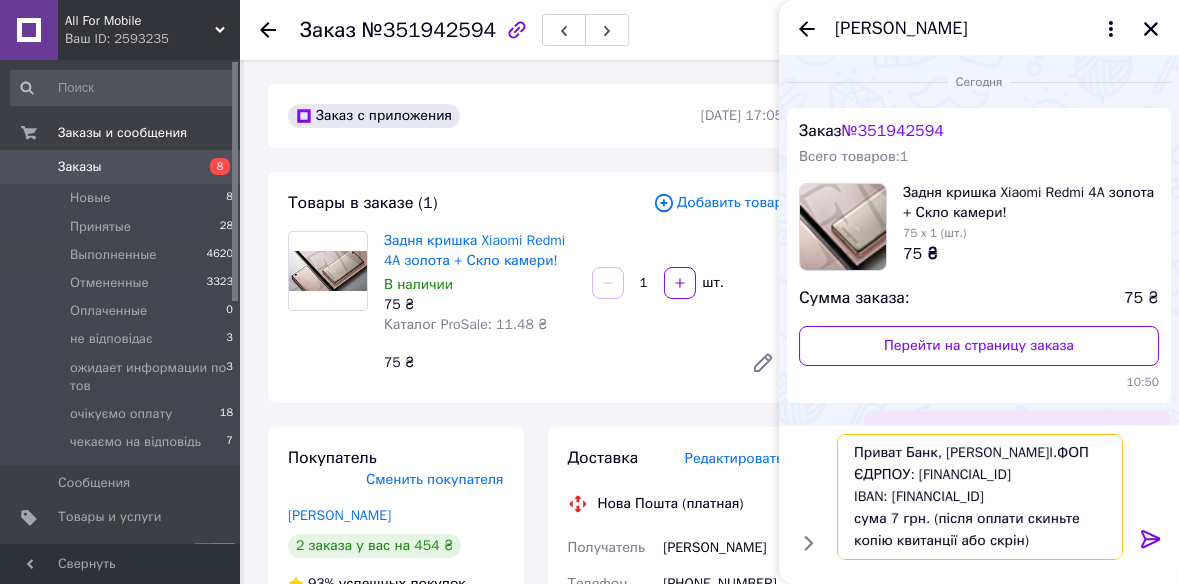 type on "Приват Банк, [PERSON_NAME]I.ФОП
ЄДРПОУ: [FINANCIAL_ID]
IBAN: [FINANCIAL_ID]
сума 75 грн. (після оплати скиньте копію квитанції або скрін)" 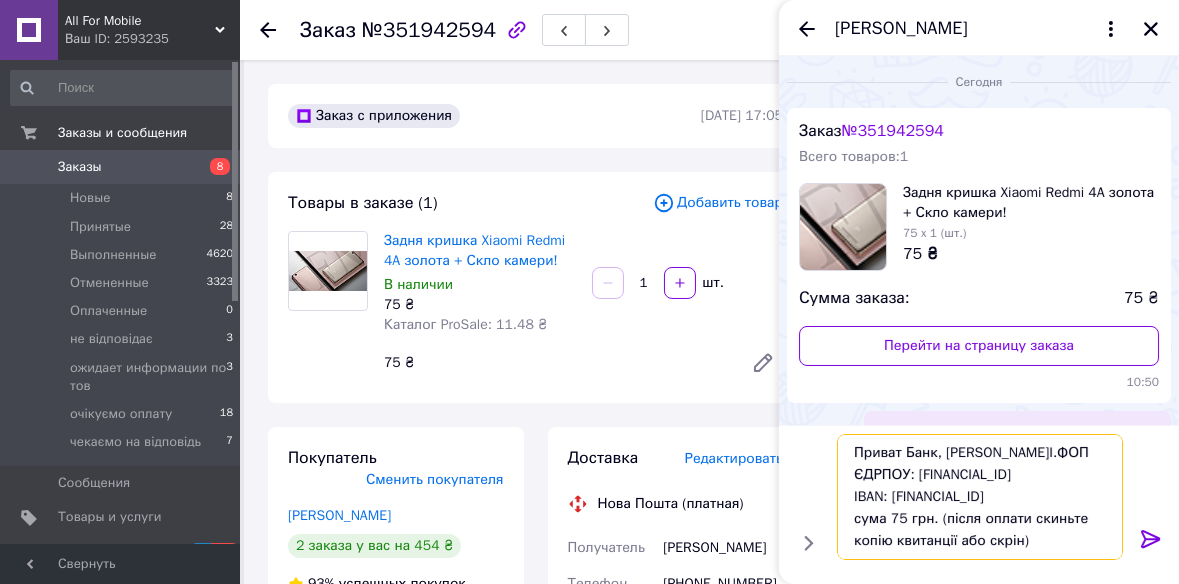 type 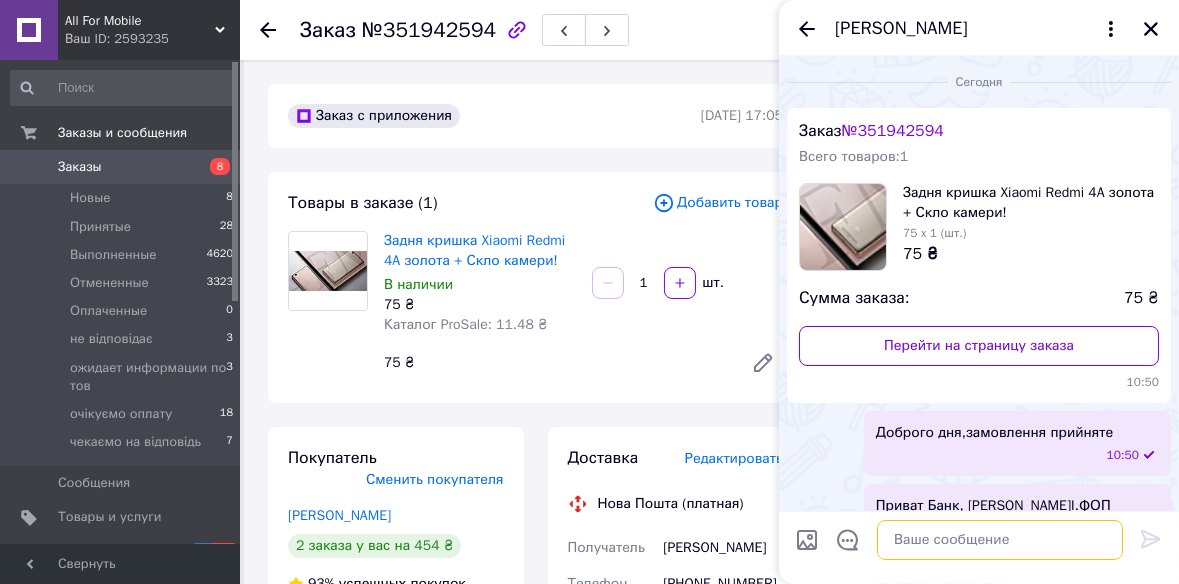 scroll, scrollTop: 0, scrollLeft: 0, axis: both 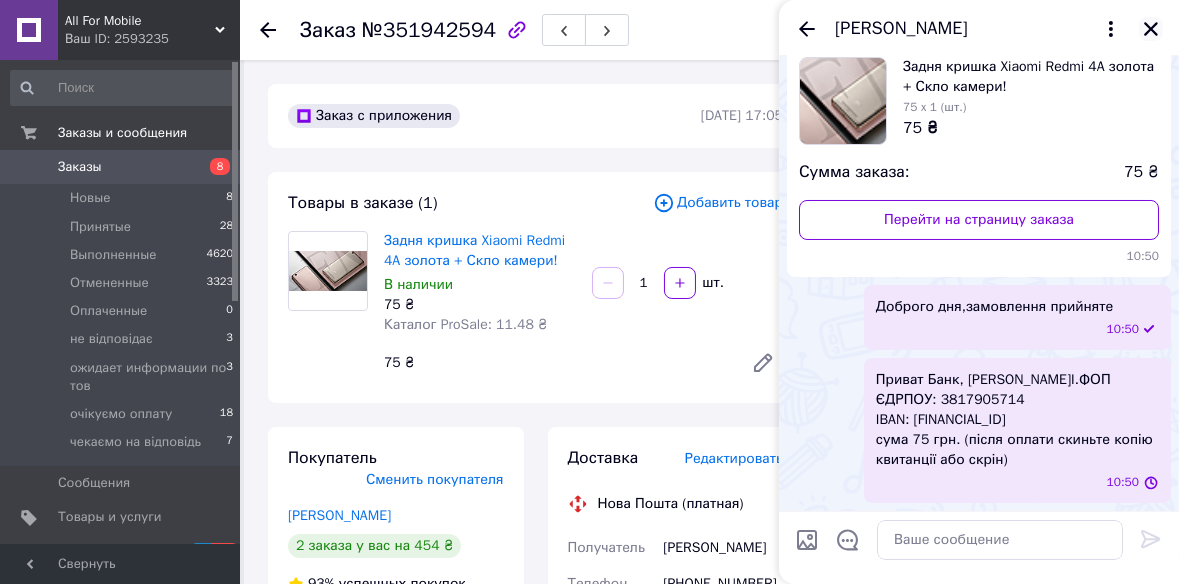 click 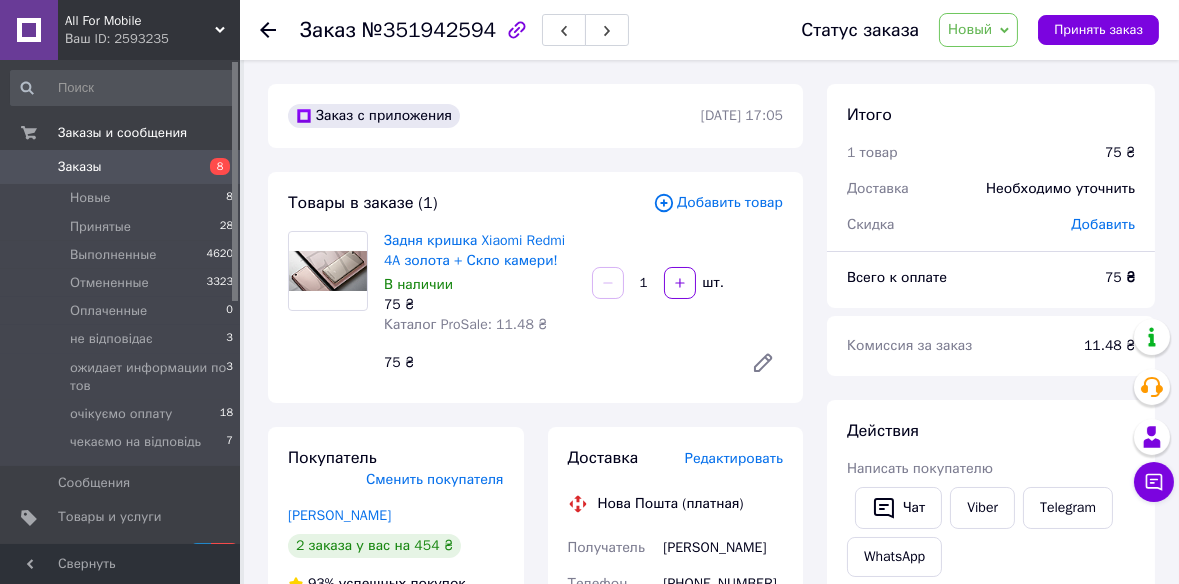 click 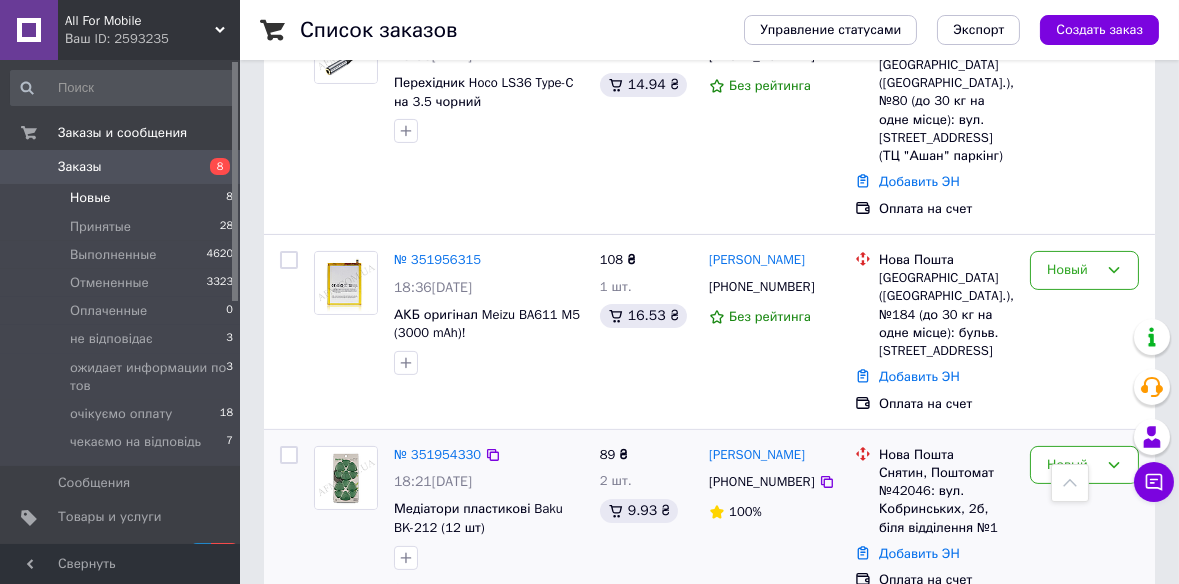 scroll, scrollTop: 909, scrollLeft: 0, axis: vertical 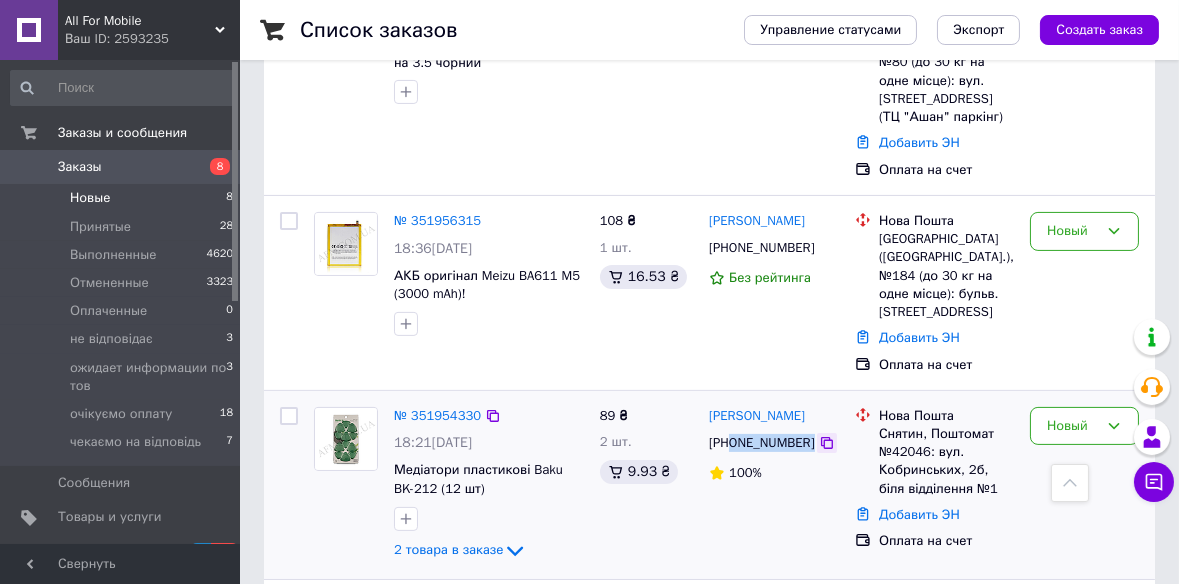 drag, startPoint x: 732, startPoint y: 349, endPoint x: 806, endPoint y: 350, distance: 74.00676 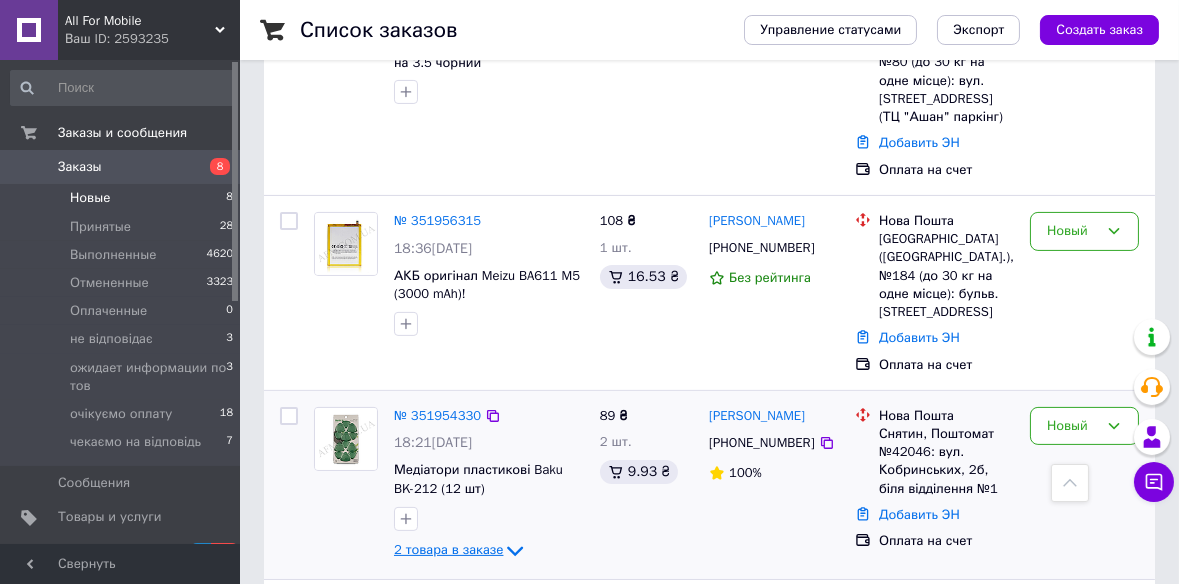 click on "2 товара в заказе" at bounding box center [448, 549] 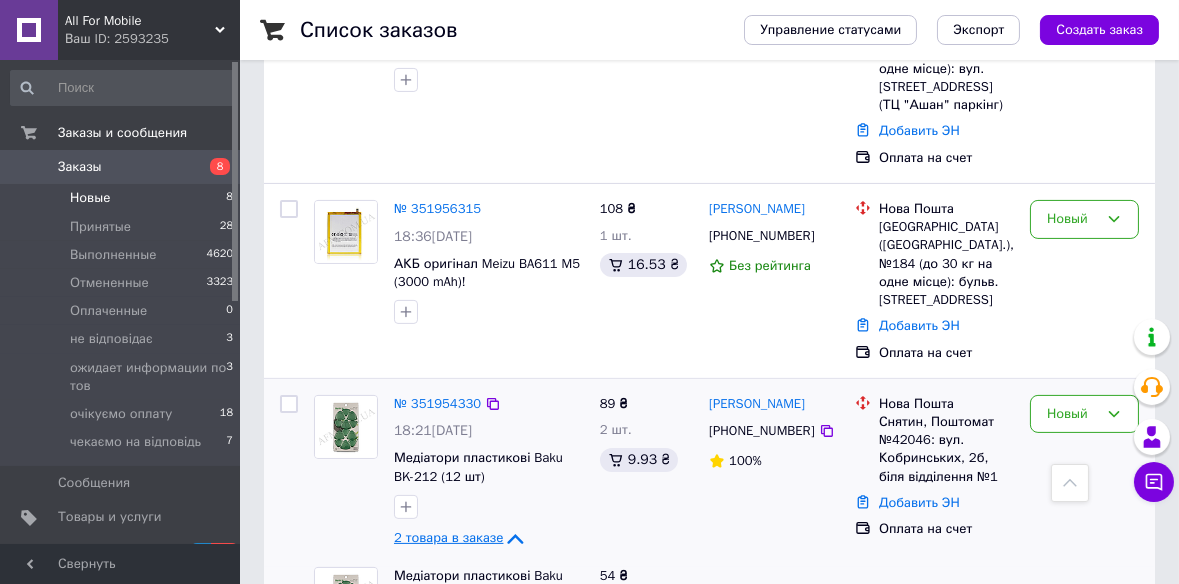 scroll, scrollTop: 1090, scrollLeft: 0, axis: vertical 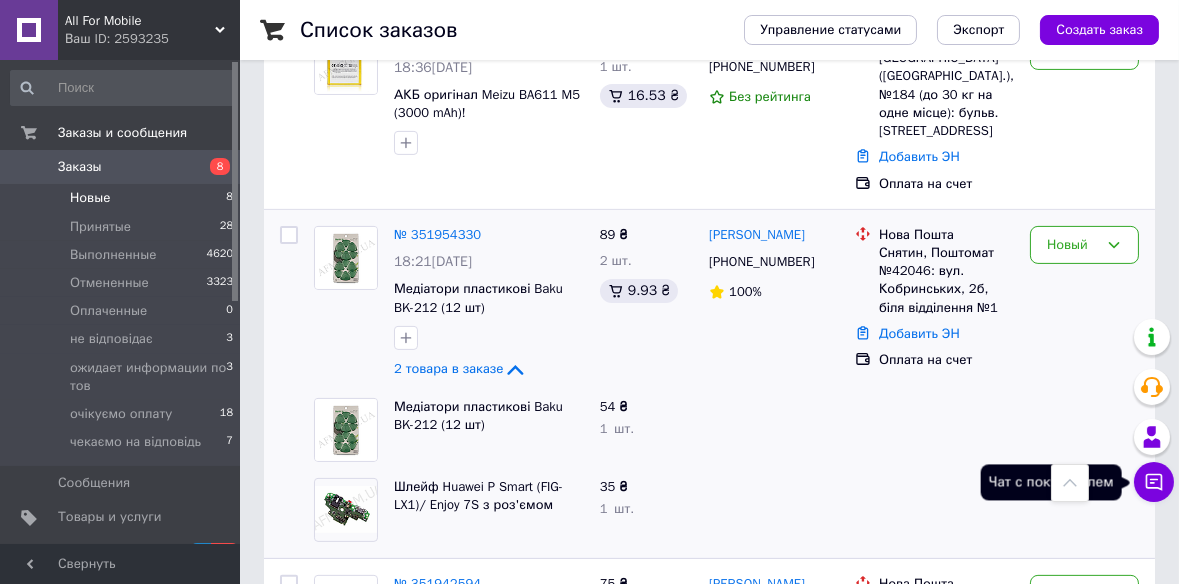 click 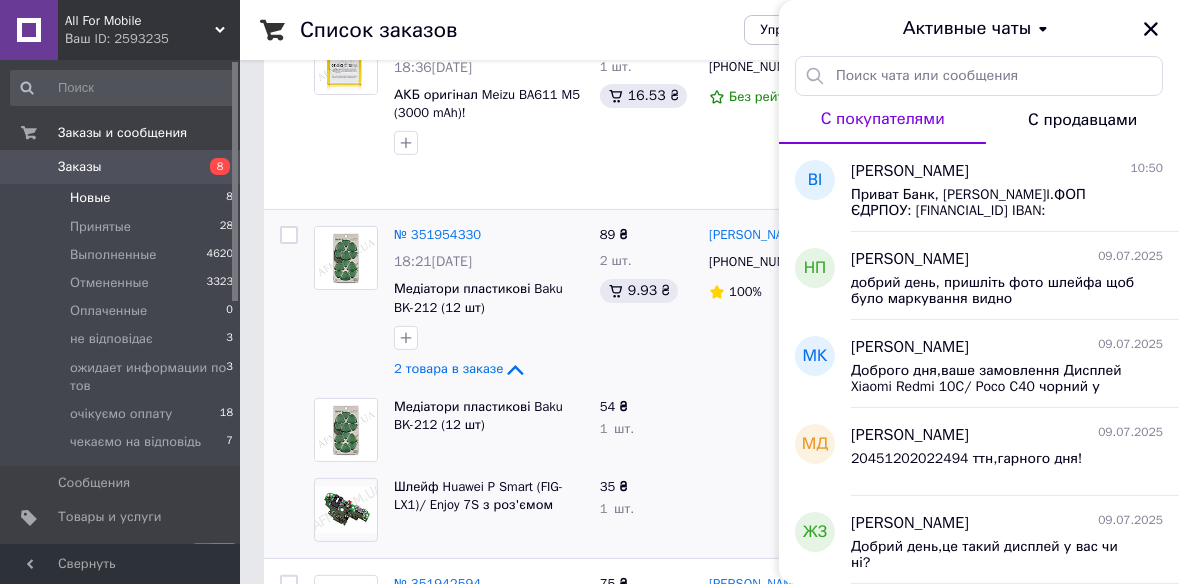 click on "[PERSON_NAME] [DATE] 20451202022494 ттн,гарного дня!" at bounding box center [1015, 452] 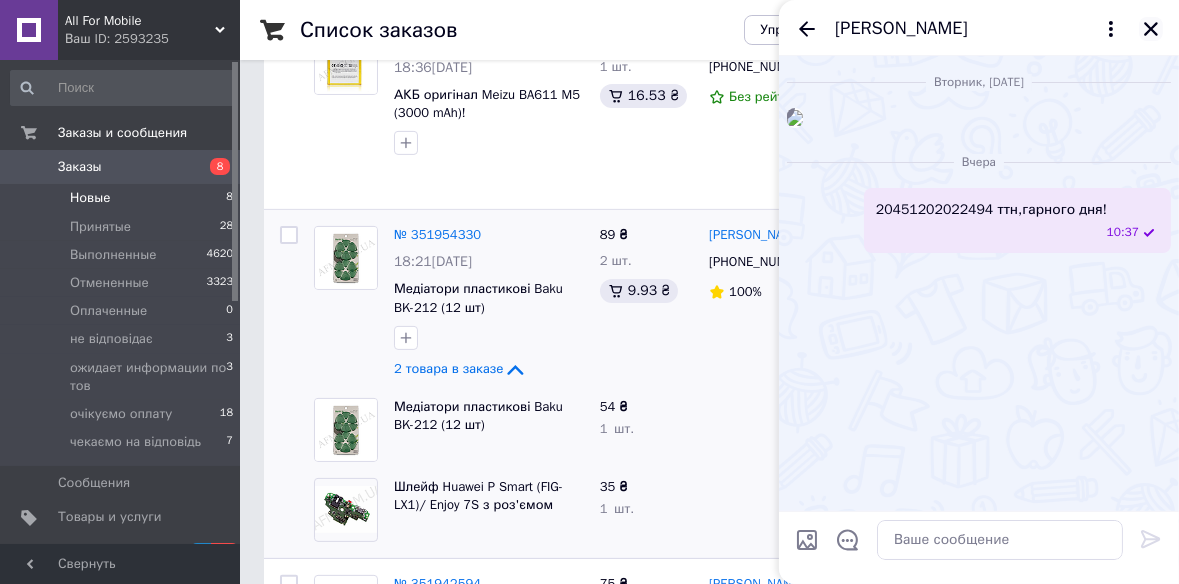 click 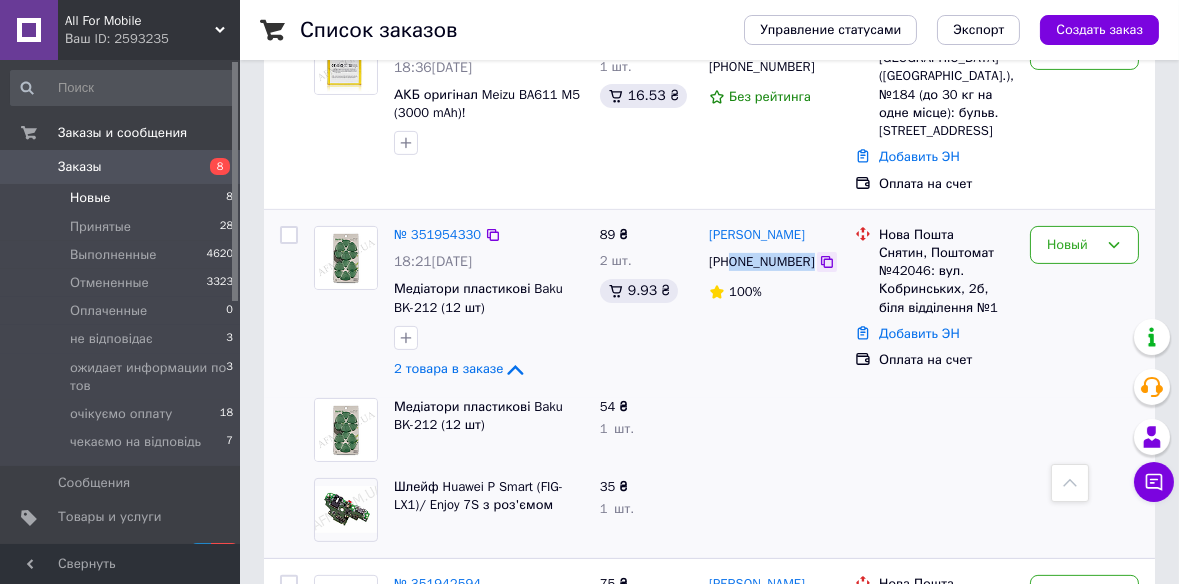 drag, startPoint x: 735, startPoint y: 167, endPoint x: 813, endPoint y: 168, distance: 78.00641 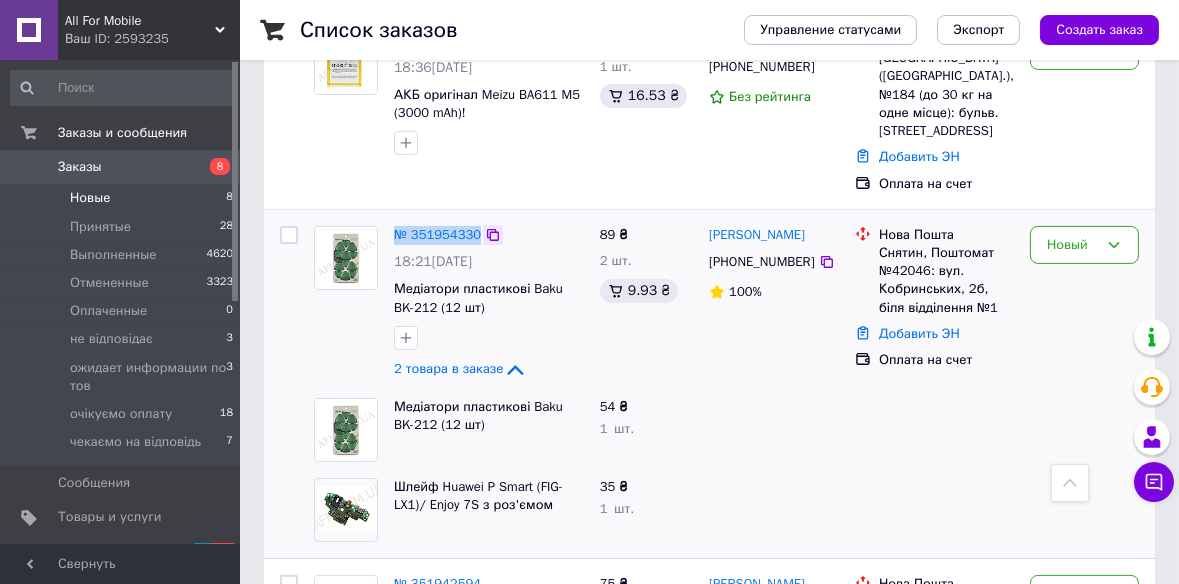 drag, startPoint x: 393, startPoint y: 135, endPoint x: 488, endPoint y: 140, distance: 95.131485 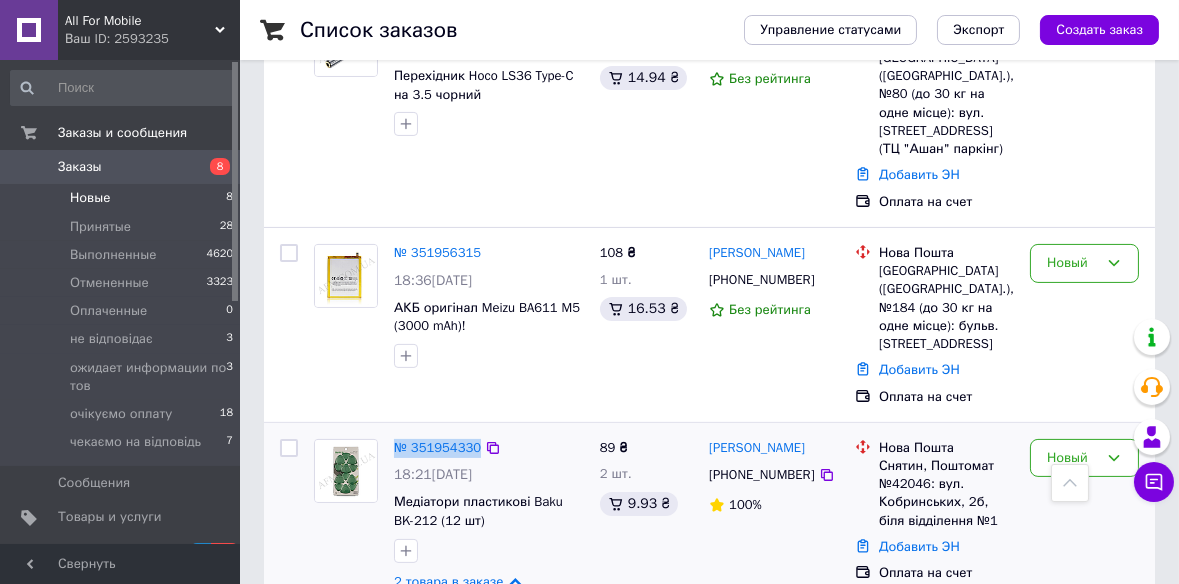 scroll, scrollTop: 818, scrollLeft: 0, axis: vertical 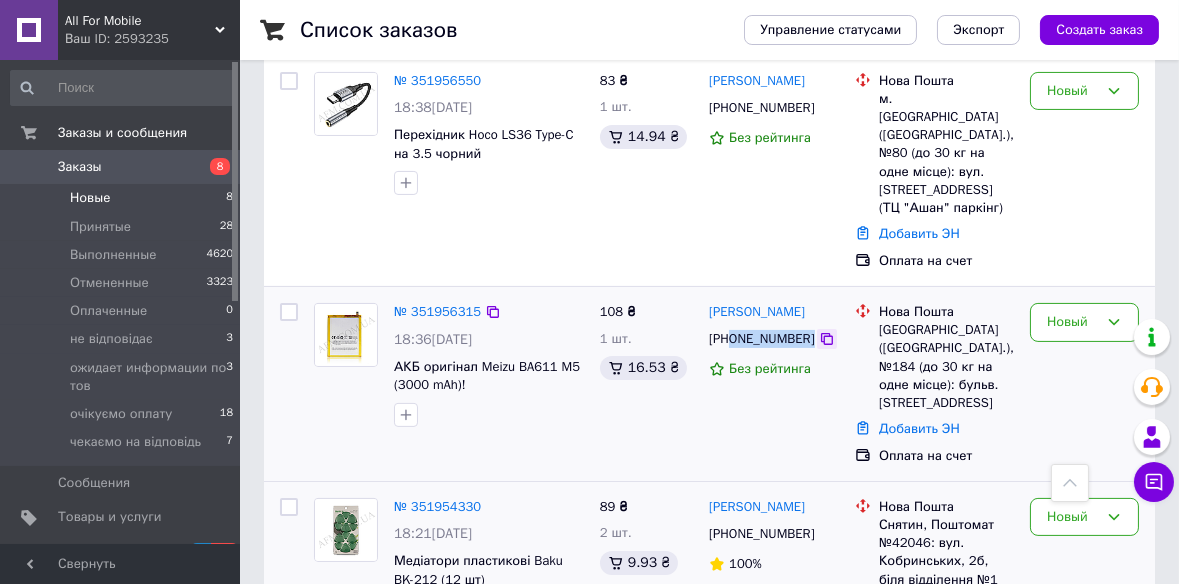 drag, startPoint x: 730, startPoint y: 252, endPoint x: 809, endPoint y: 249, distance: 79.05694 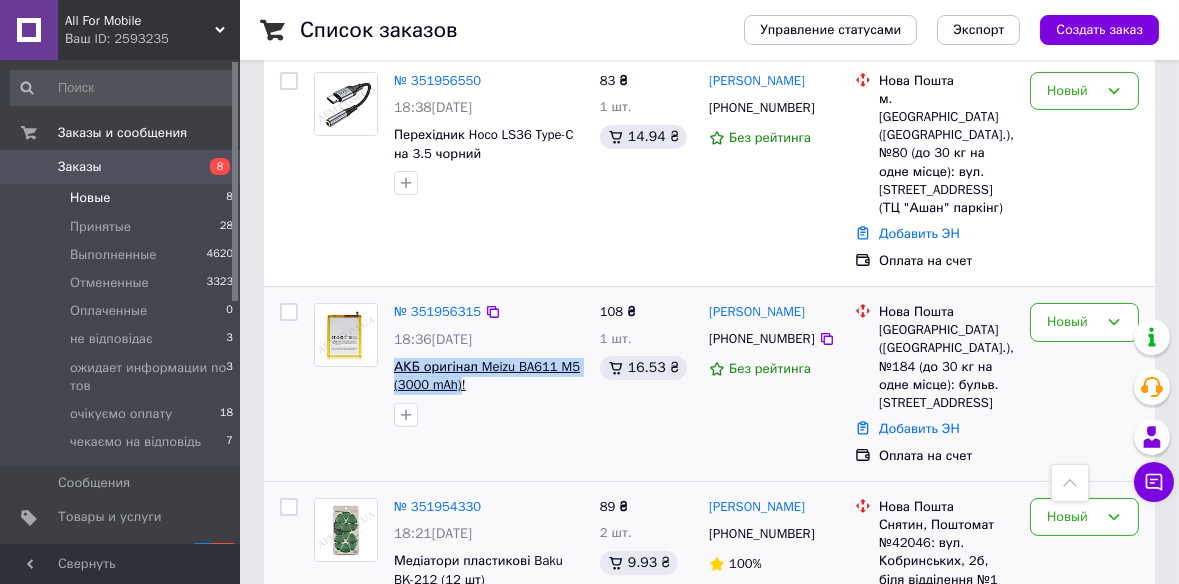 drag, startPoint x: 390, startPoint y: 268, endPoint x: 459, endPoint y: 294, distance: 73.736015 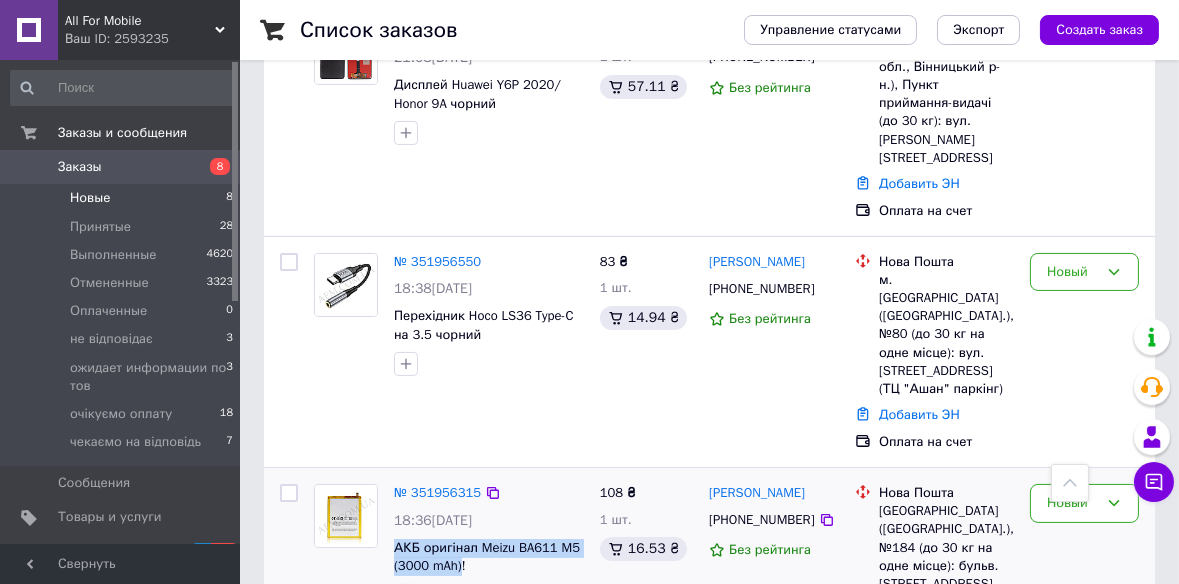 scroll, scrollTop: 636, scrollLeft: 0, axis: vertical 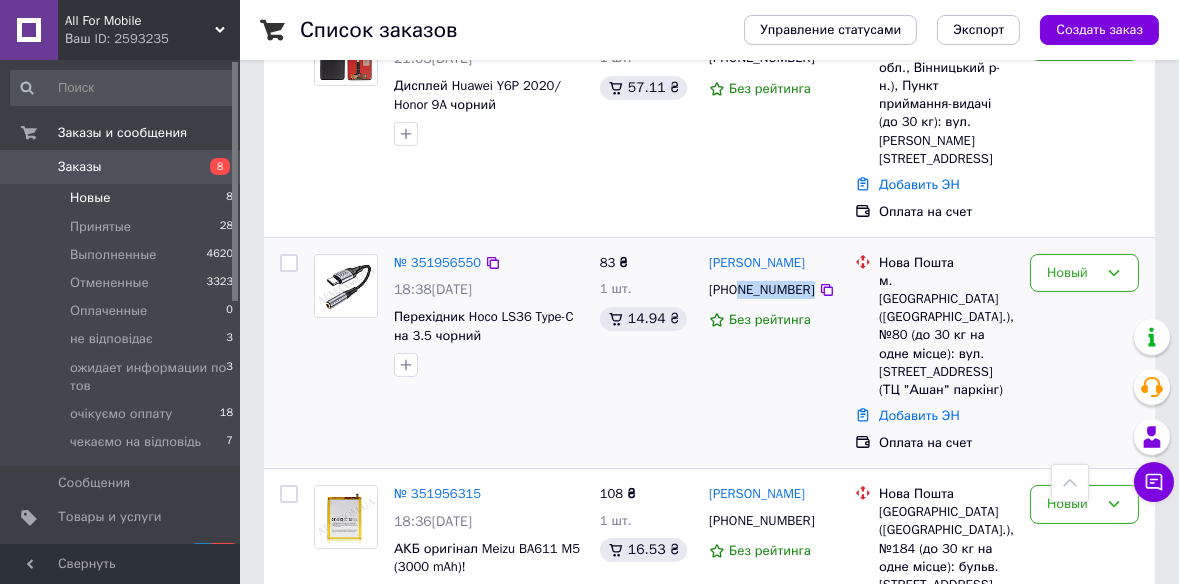 drag, startPoint x: 736, startPoint y: 234, endPoint x: 825, endPoint y: 238, distance: 89.08984 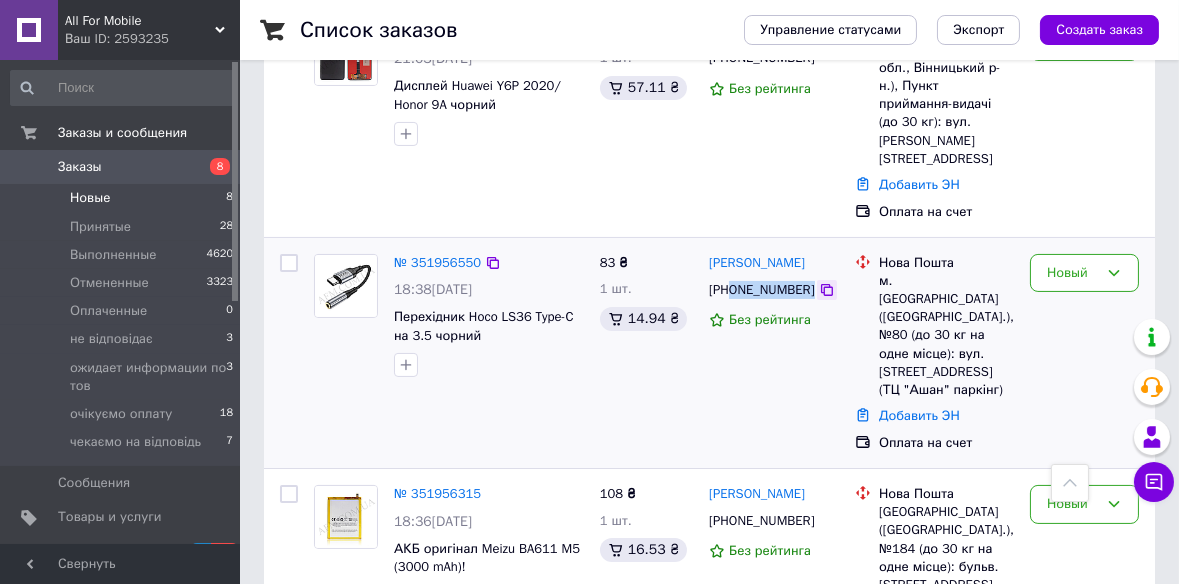 drag, startPoint x: 730, startPoint y: 234, endPoint x: 809, endPoint y: 239, distance: 79.15807 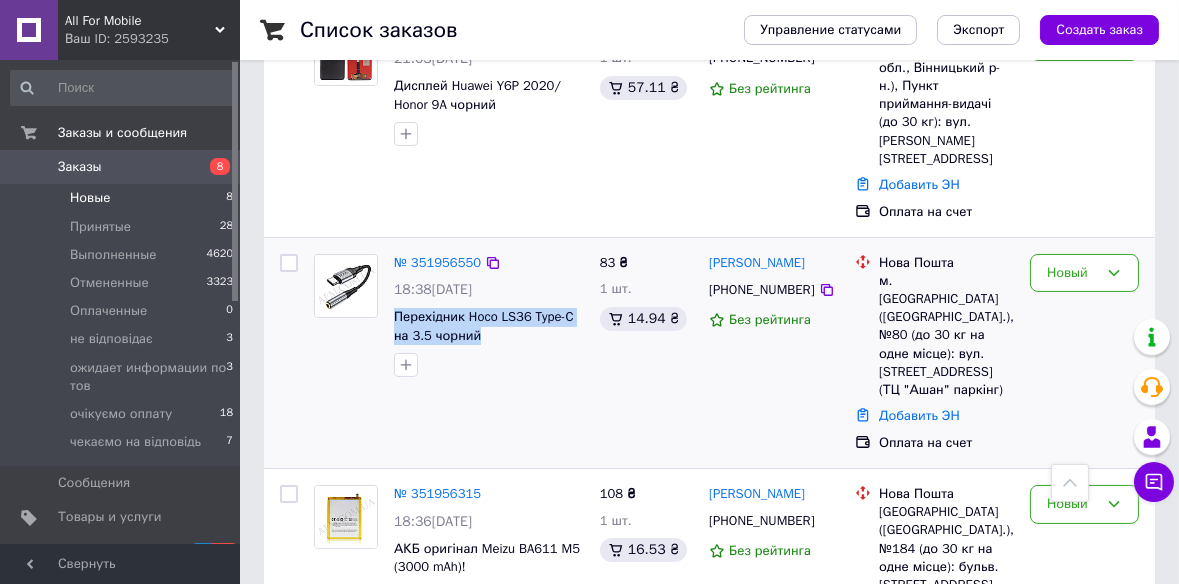 drag, startPoint x: 395, startPoint y: 255, endPoint x: 489, endPoint y: 284, distance: 98.37174 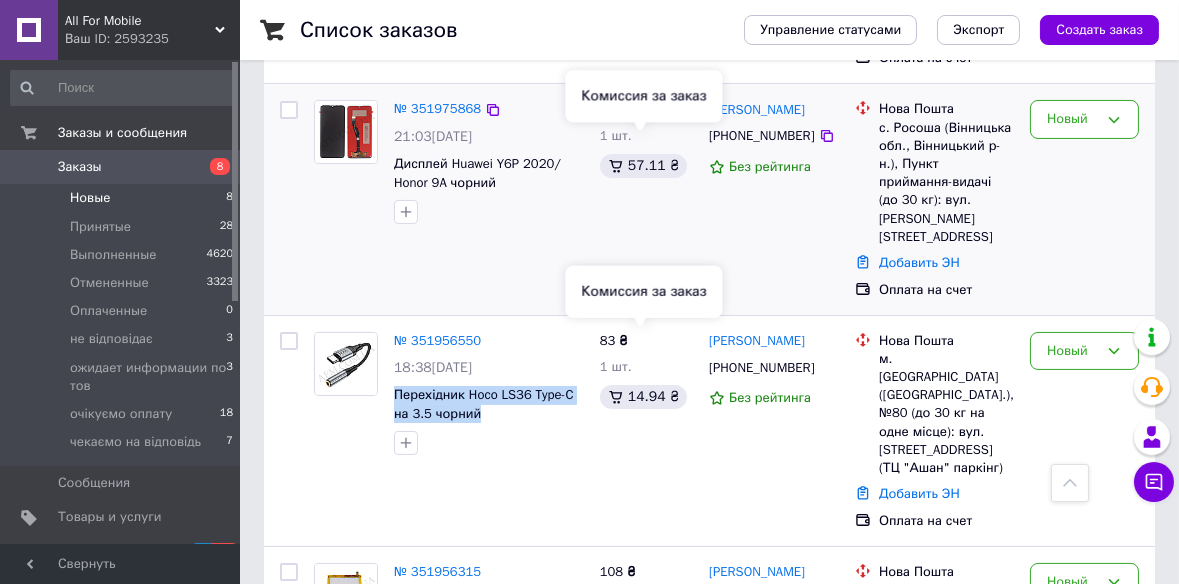 scroll, scrollTop: 454, scrollLeft: 0, axis: vertical 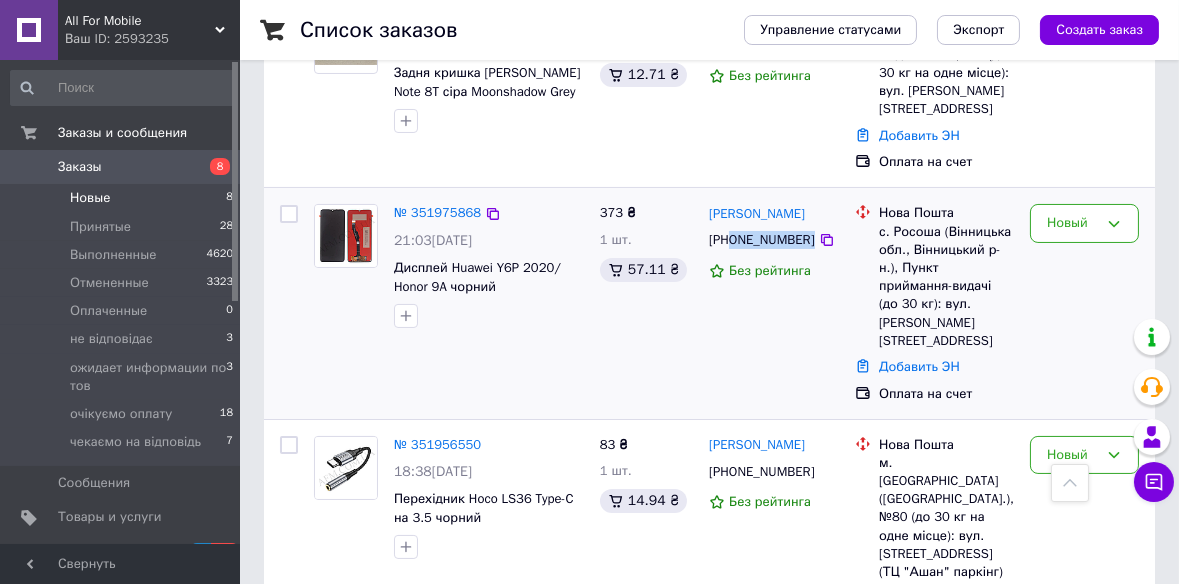 drag, startPoint x: 729, startPoint y: 221, endPoint x: 827, endPoint y: 225, distance: 98.0816 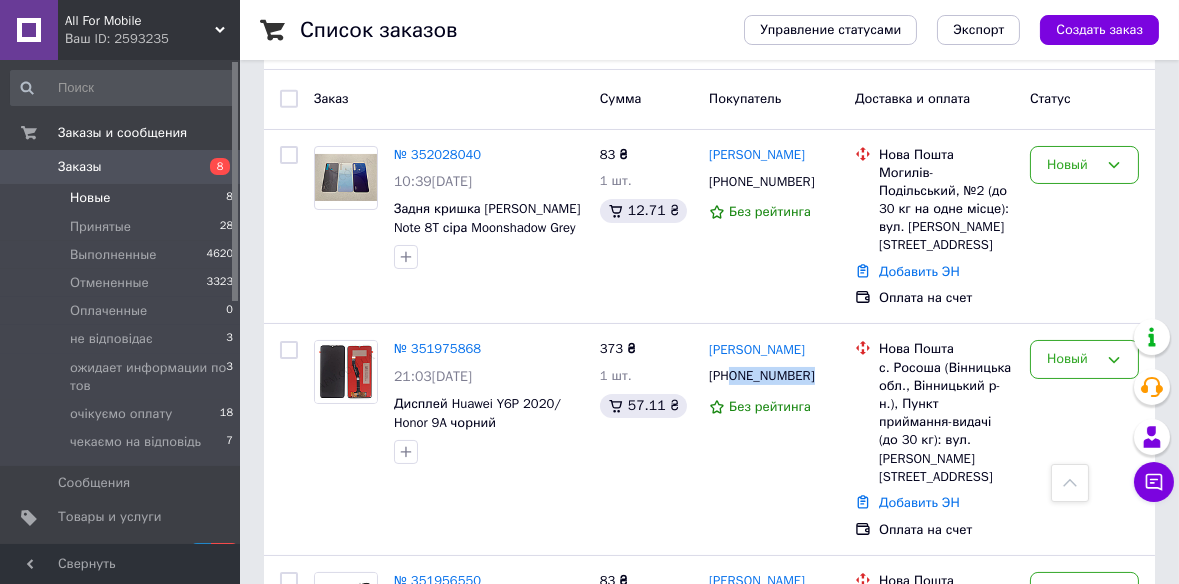scroll, scrollTop: 181, scrollLeft: 0, axis: vertical 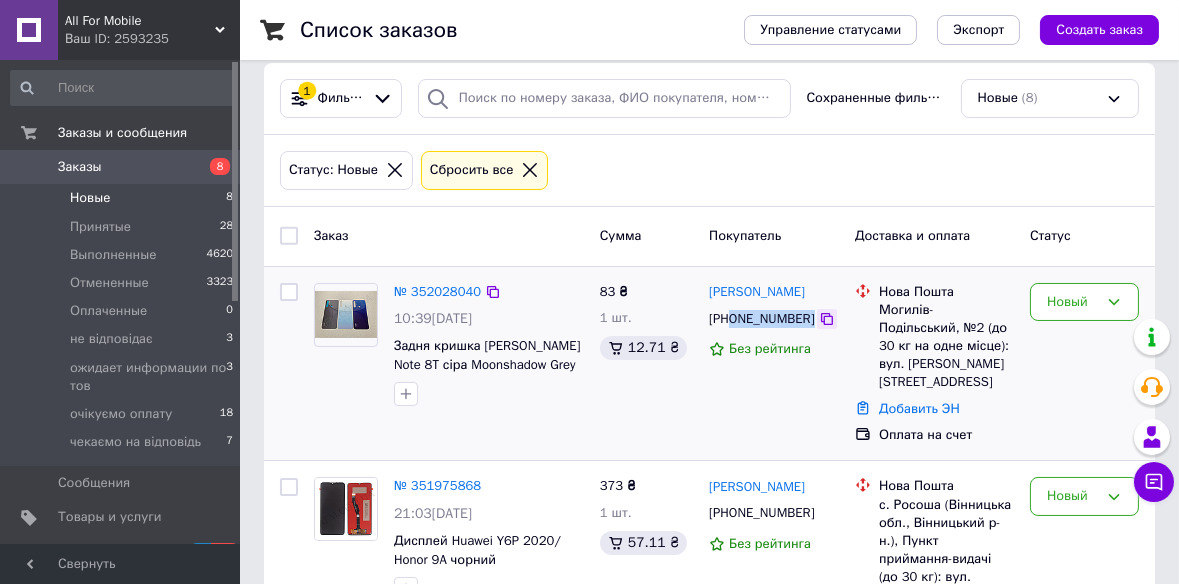 drag, startPoint x: 731, startPoint y: 314, endPoint x: 816, endPoint y: 314, distance: 85 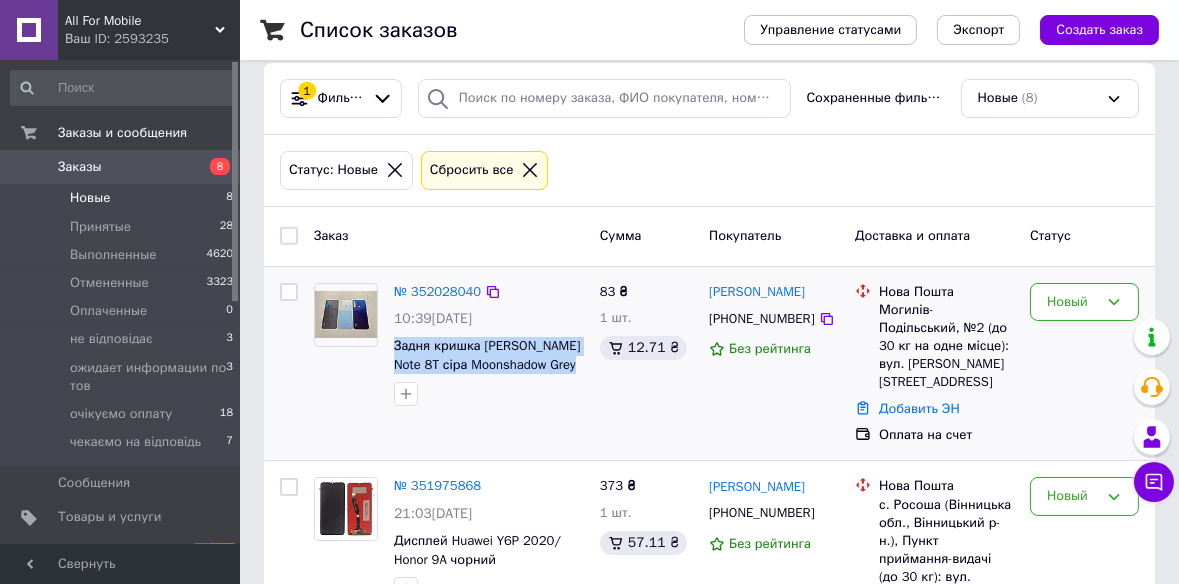 drag, startPoint x: 388, startPoint y: 347, endPoint x: 589, endPoint y: 373, distance: 202.67462 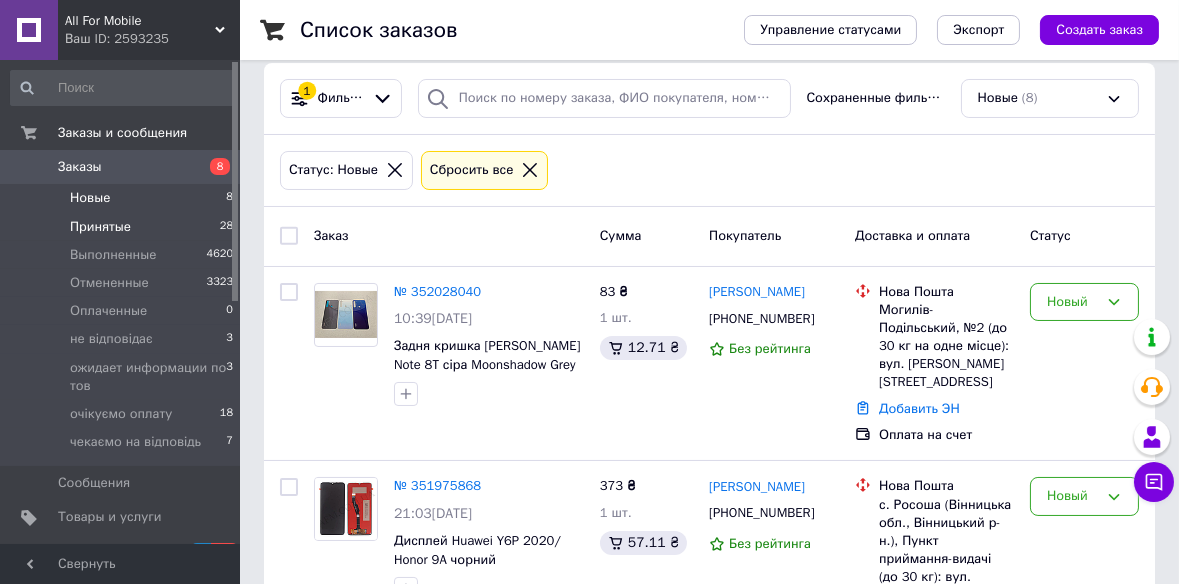 click on "Принятые" at bounding box center [100, 227] 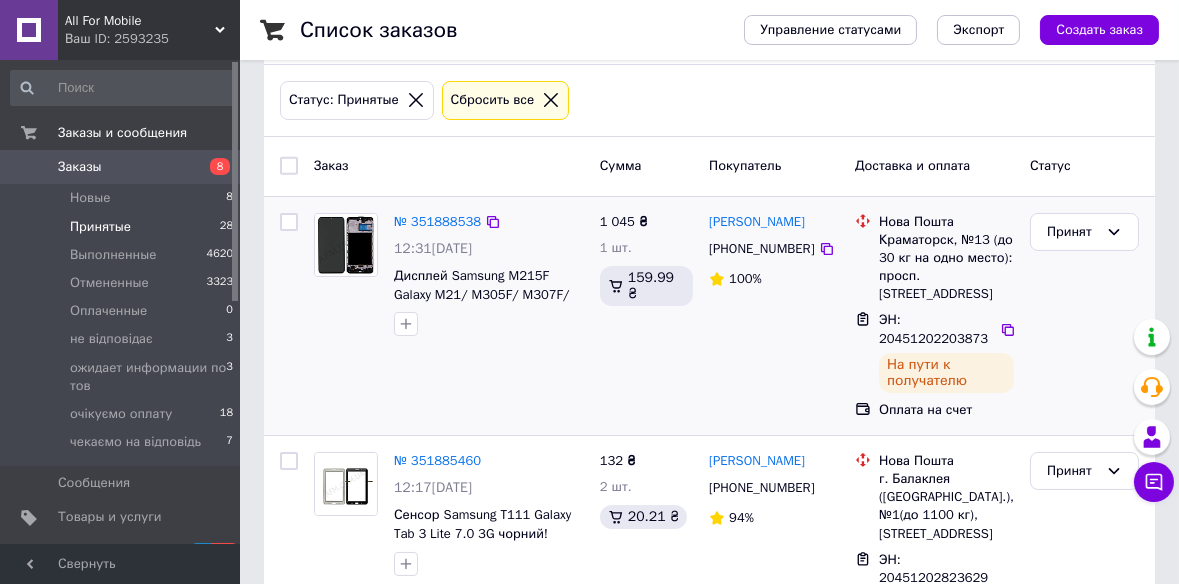 scroll, scrollTop: 272, scrollLeft: 0, axis: vertical 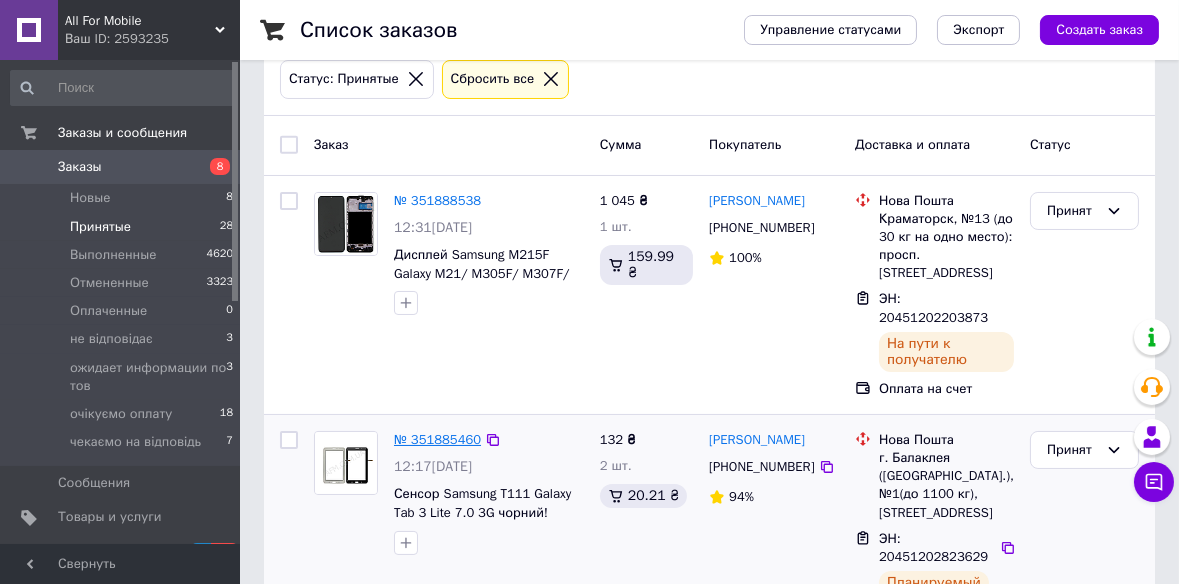 click on "№ 351885460" at bounding box center [437, 439] 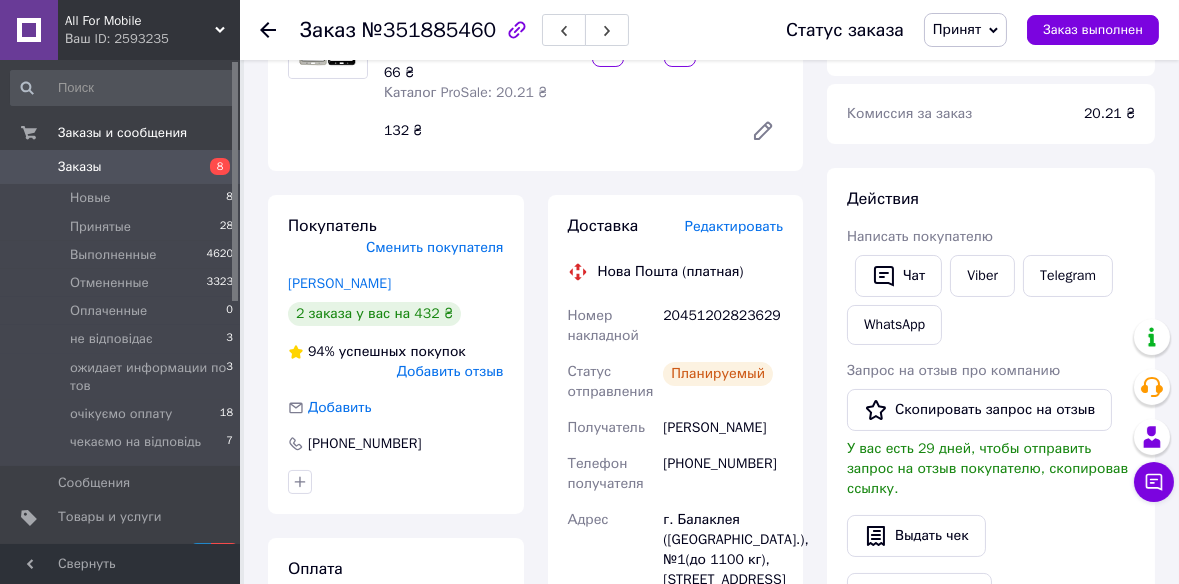 scroll, scrollTop: 90, scrollLeft: 0, axis: vertical 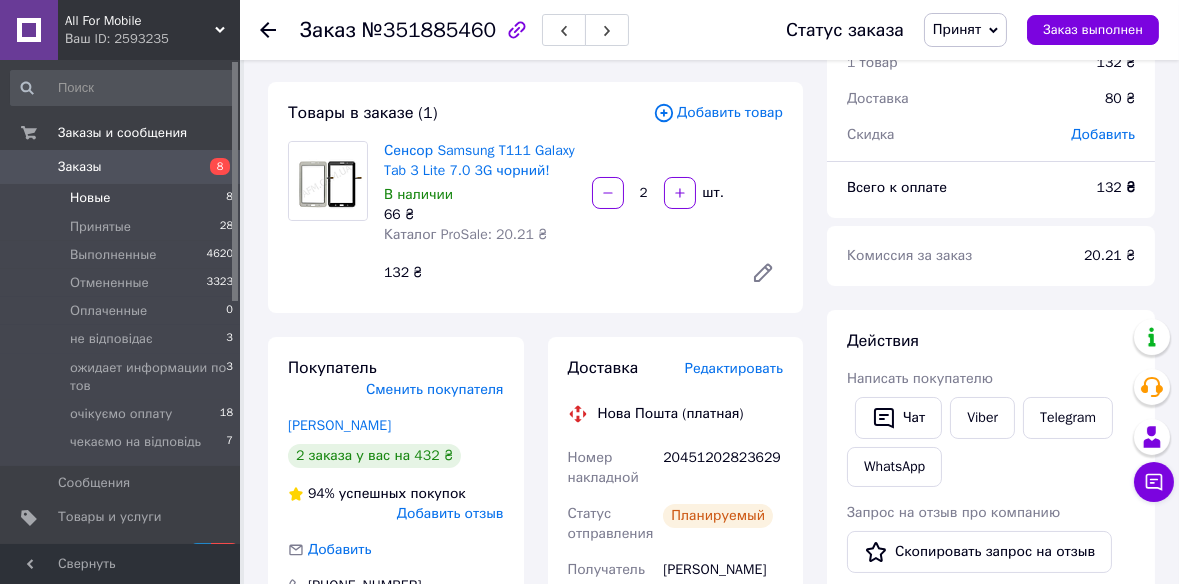 click on "Новые 8" at bounding box center [122, 198] 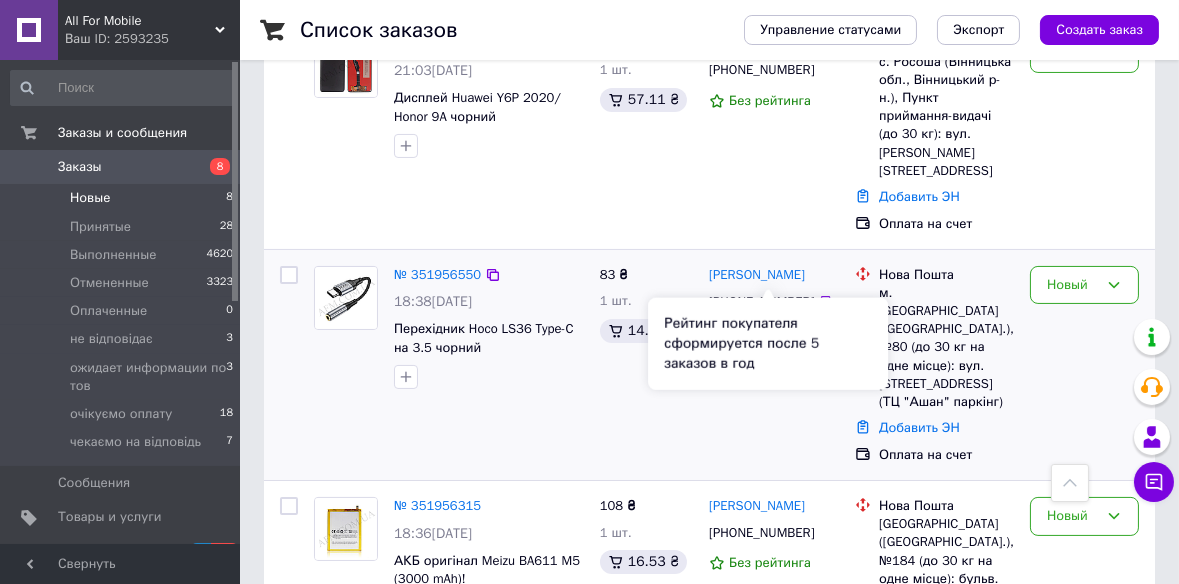 scroll, scrollTop: 636, scrollLeft: 0, axis: vertical 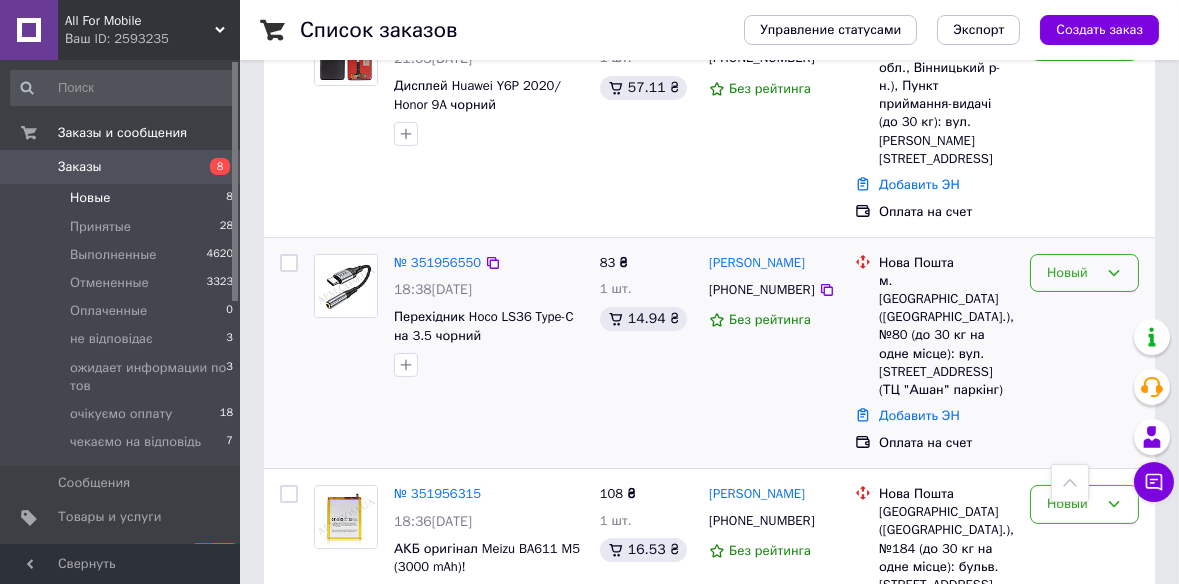 click on "Новый" at bounding box center [1072, 273] 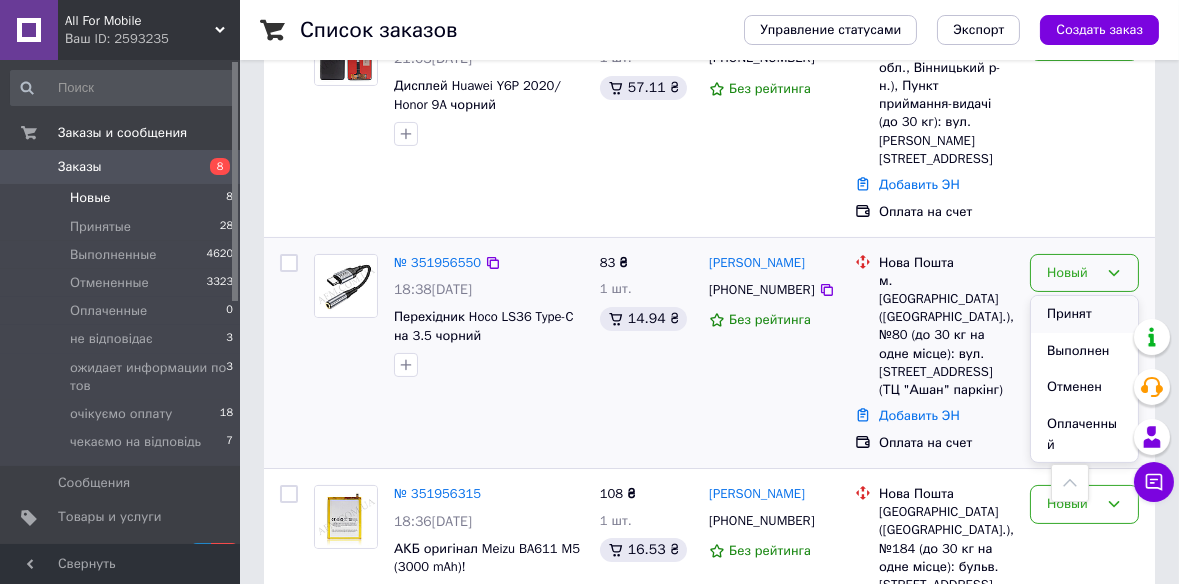 click on "Принят" at bounding box center [1084, 314] 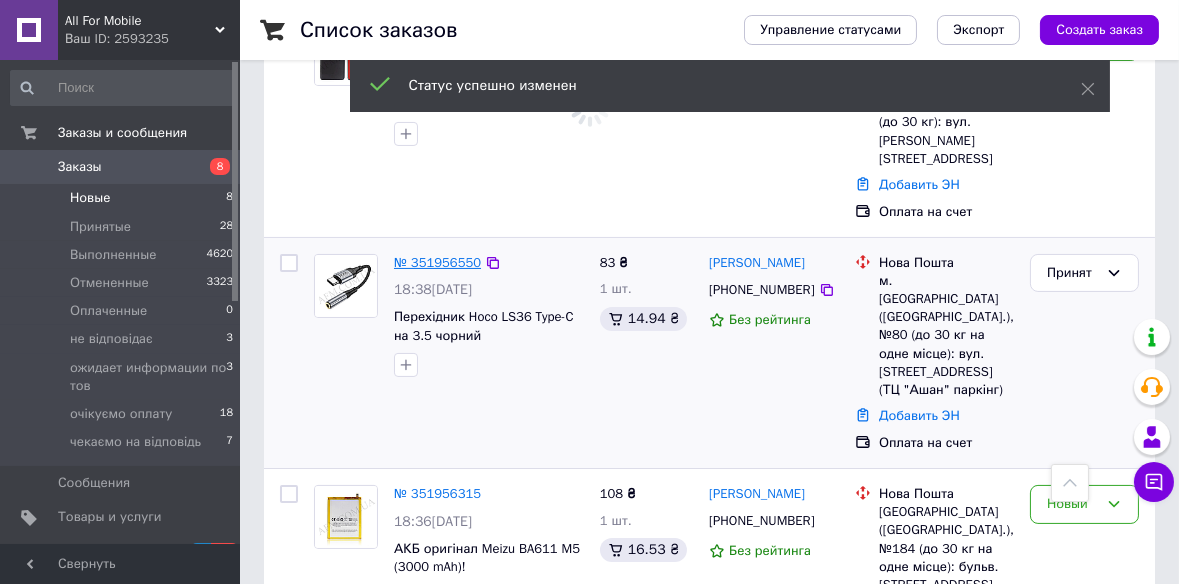 click on "№ 351956550" at bounding box center [437, 262] 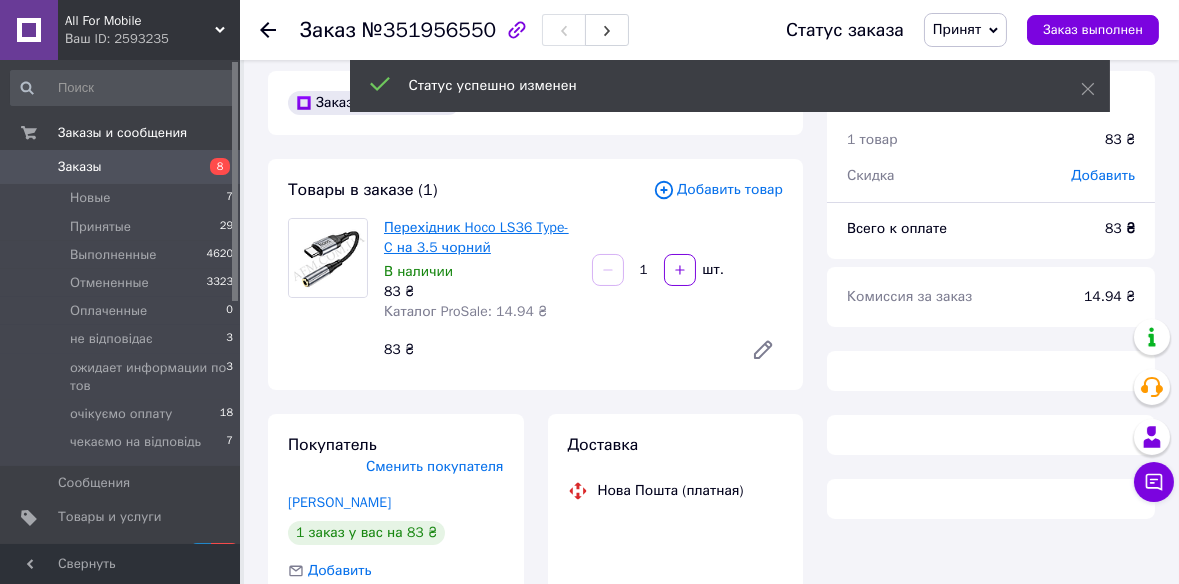 scroll, scrollTop: 0, scrollLeft: 0, axis: both 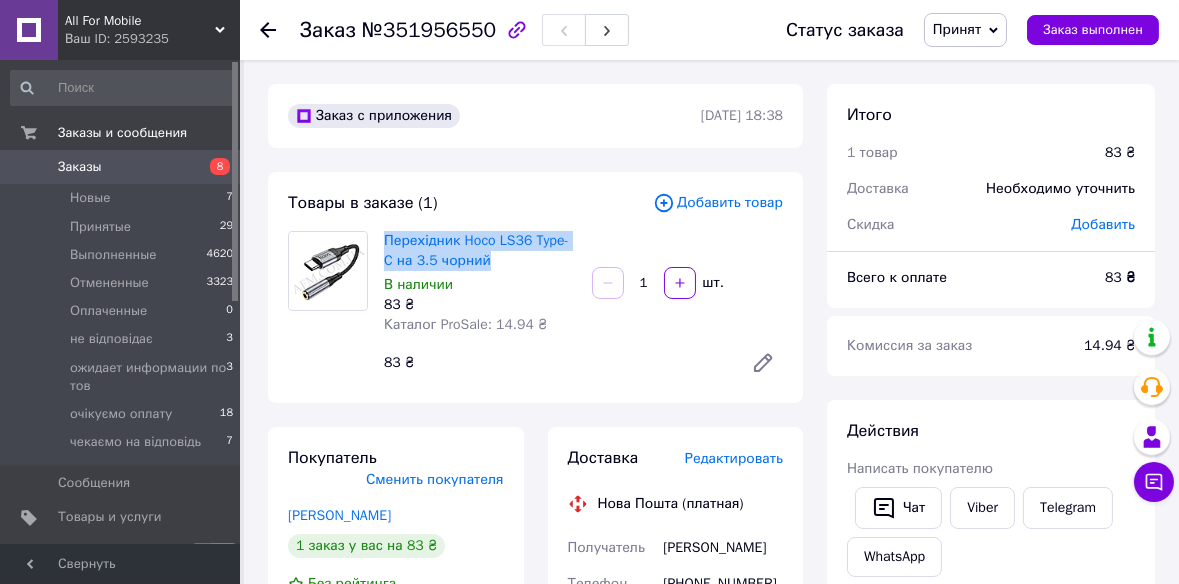 drag, startPoint x: 387, startPoint y: 237, endPoint x: 489, endPoint y: 260, distance: 104.56099 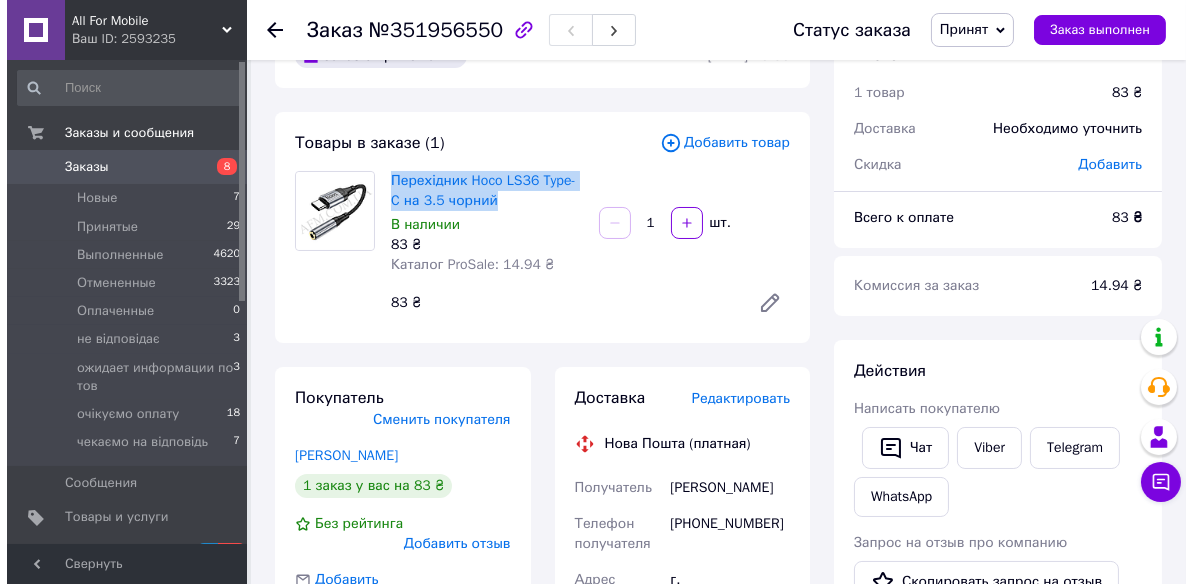 scroll, scrollTop: 90, scrollLeft: 0, axis: vertical 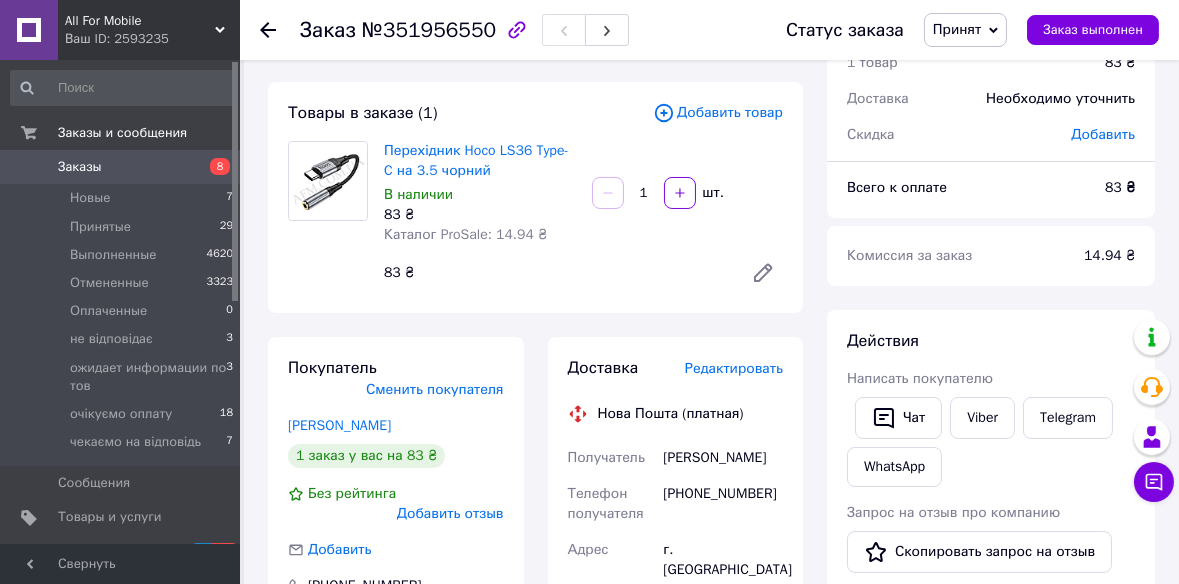 click on "Редактировать" at bounding box center (734, 368) 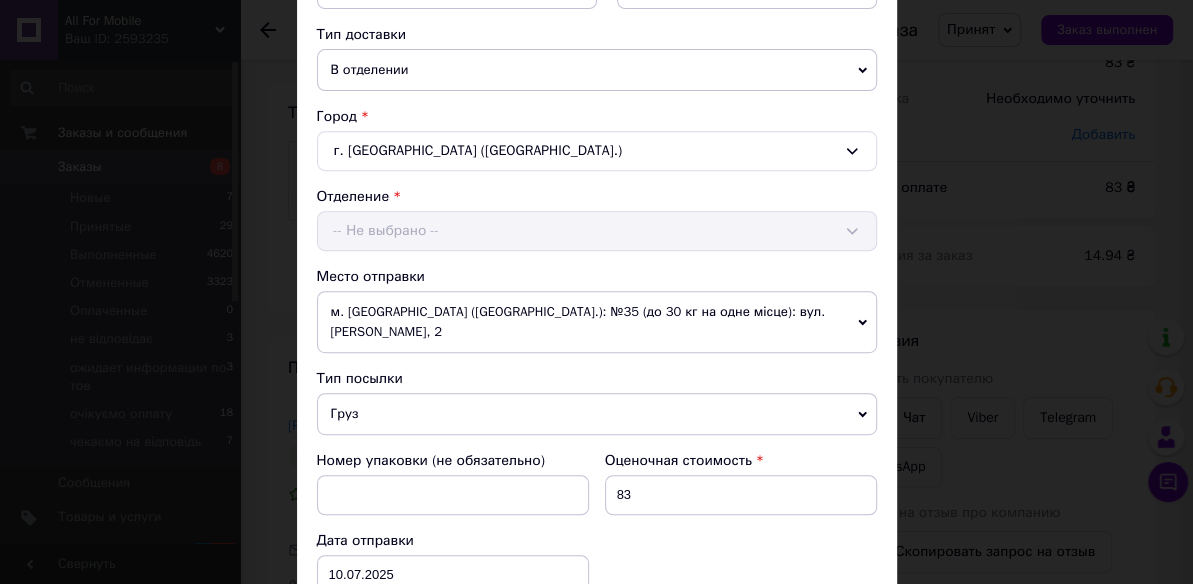 scroll, scrollTop: 454, scrollLeft: 0, axis: vertical 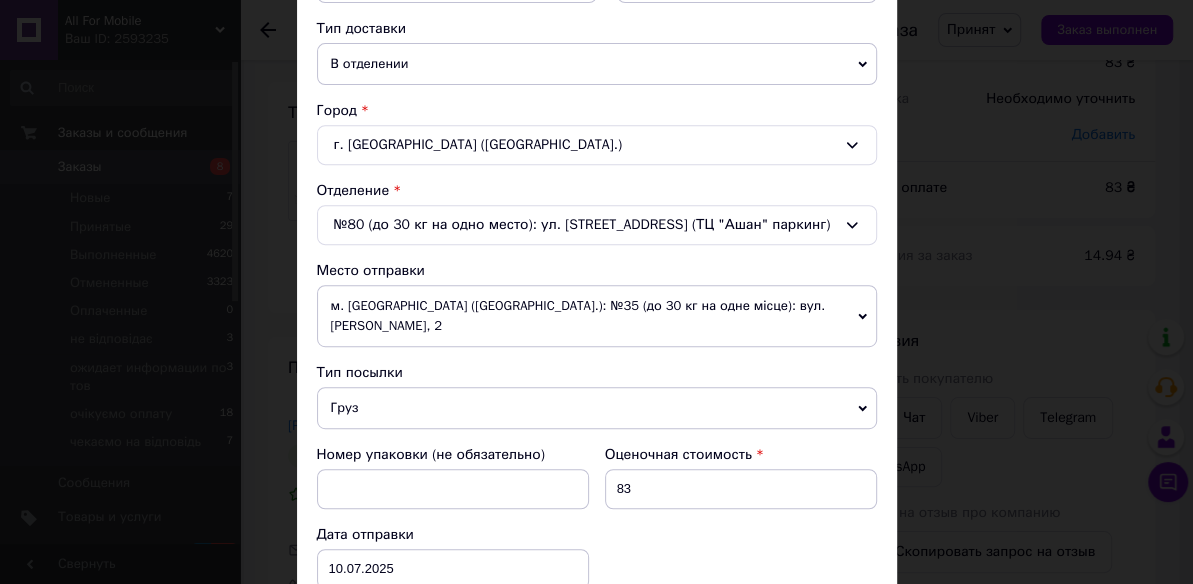 click on "Груз" at bounding box center [597, 408] 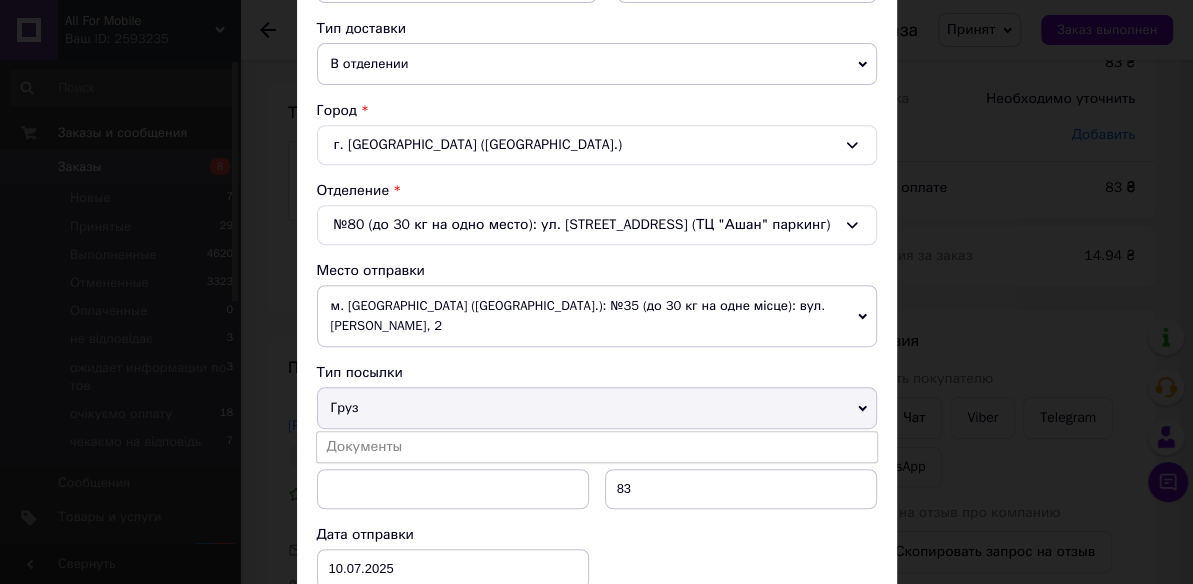 drag, startPoint x: 385, startPoint y: 416, endPoint x: 484, endPoint y: 455, distance: 106.404884 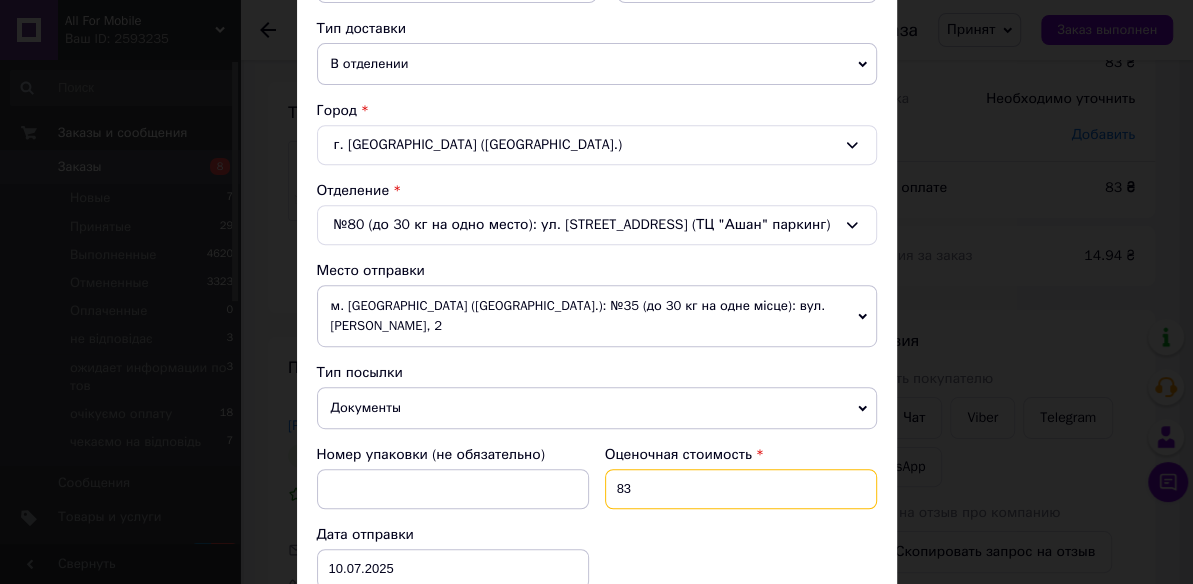 drag, startPoint x: 667, startPoint y: 469, endPoint x: 578, endPoint y: 457, distance: 89.80534 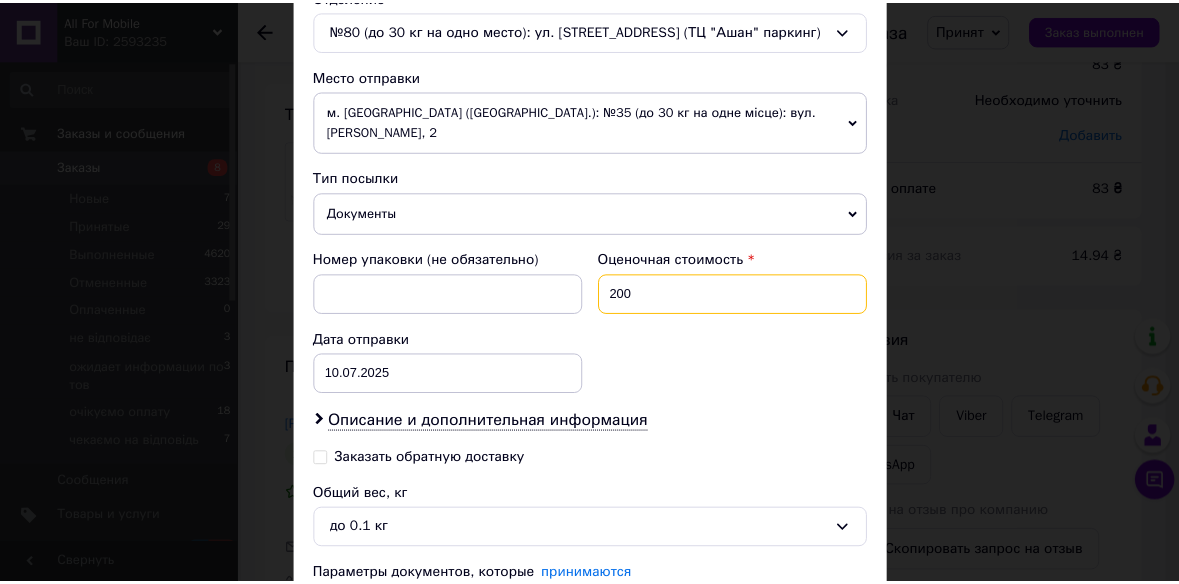 scroll, scrollTop: 797, scrollLeft: 0, axis: vertical 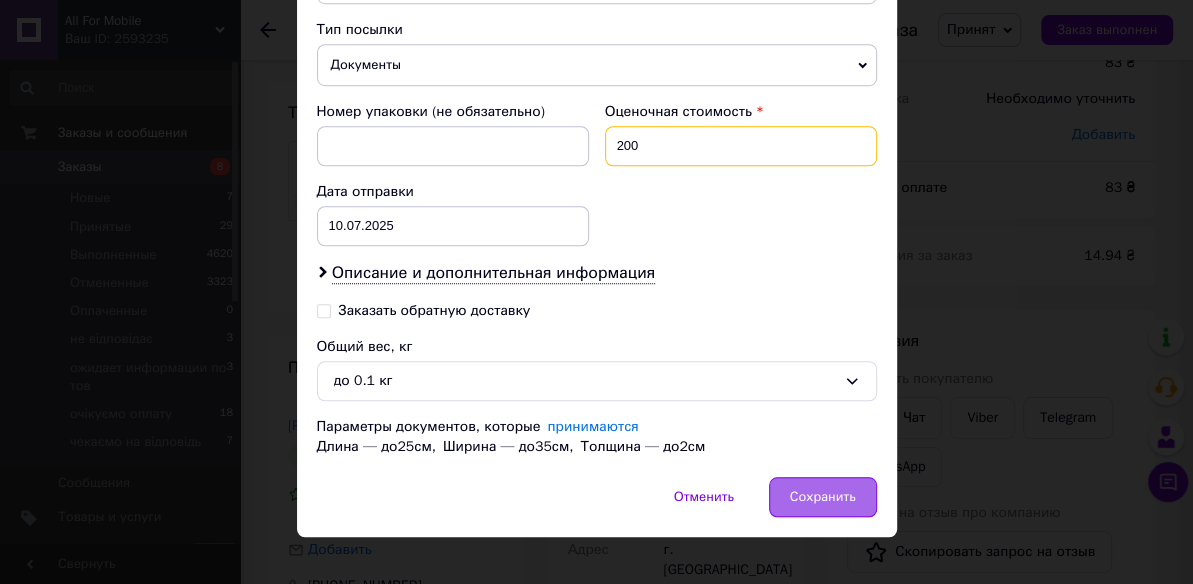 type on "200" 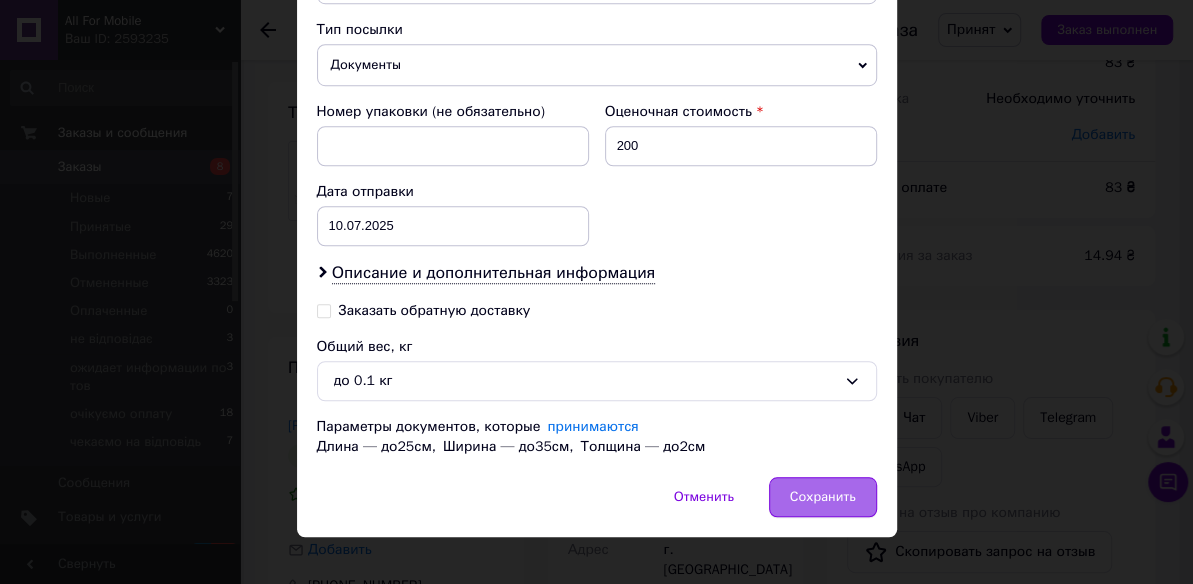 click on "Сохранить" at bounding box center (823, 497) 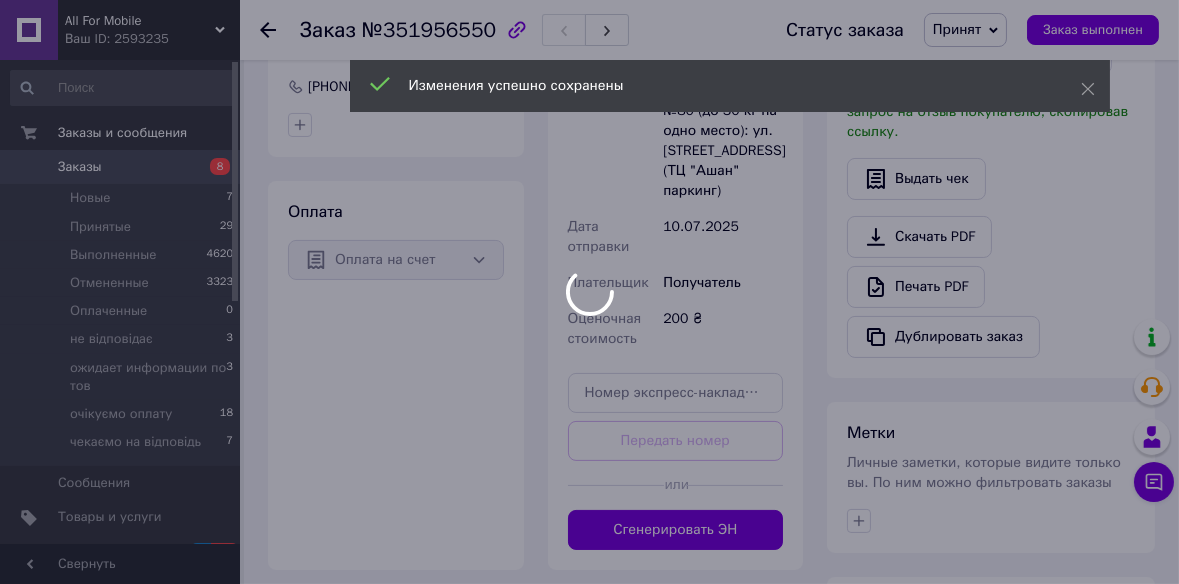 scroll, scrollTop: 636, scrollLeft: 0, axis: vertical 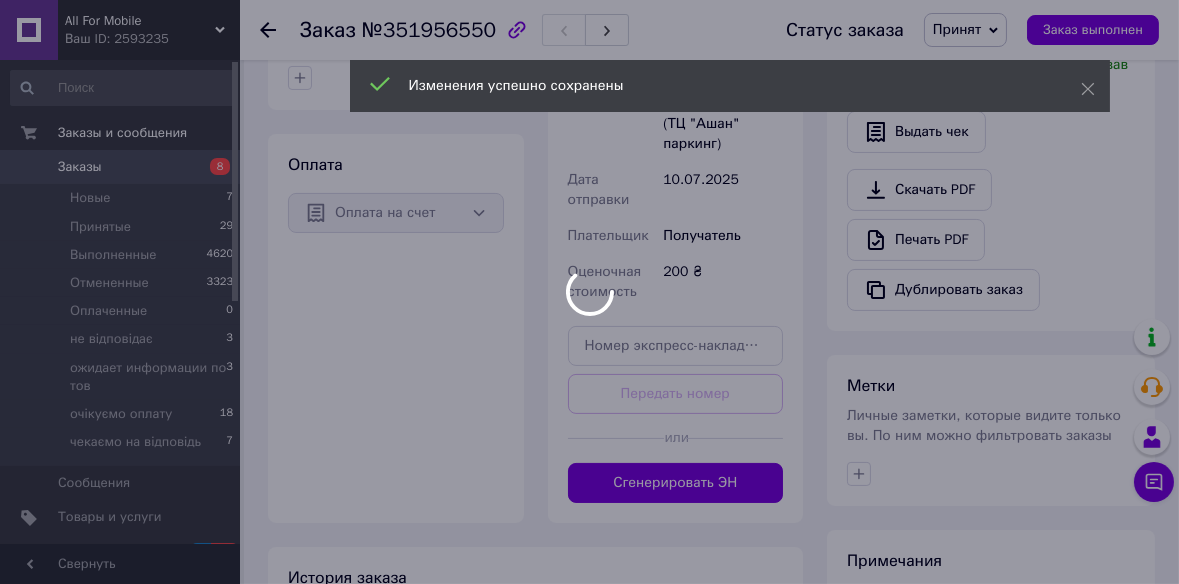click at bounding box center [589, 292] 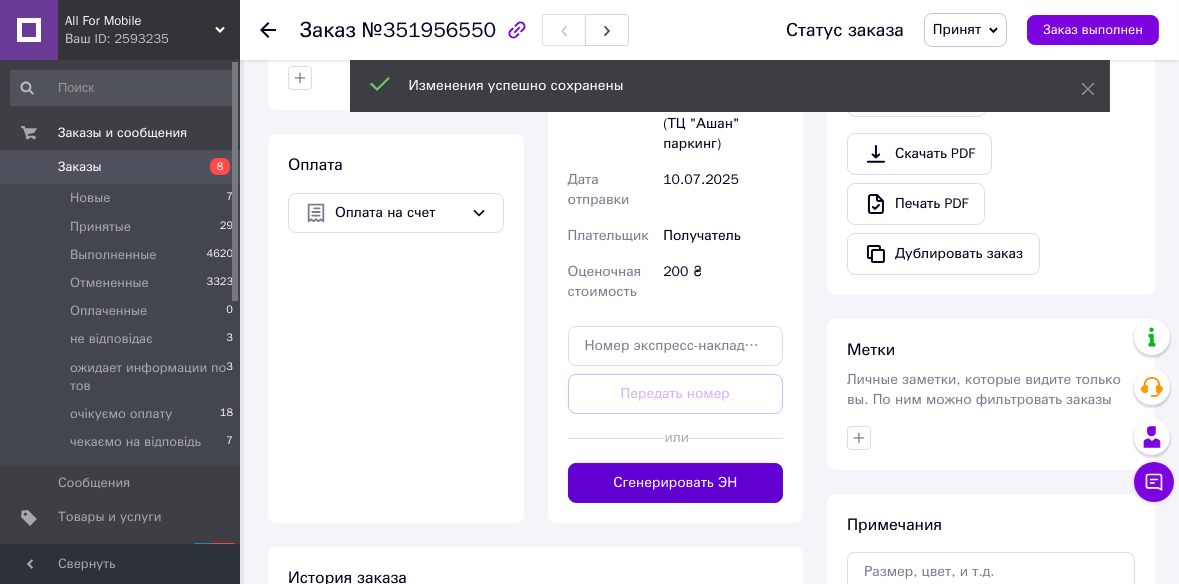 click on "Сгенерировать ЭН" at bounding box center (676, 483) 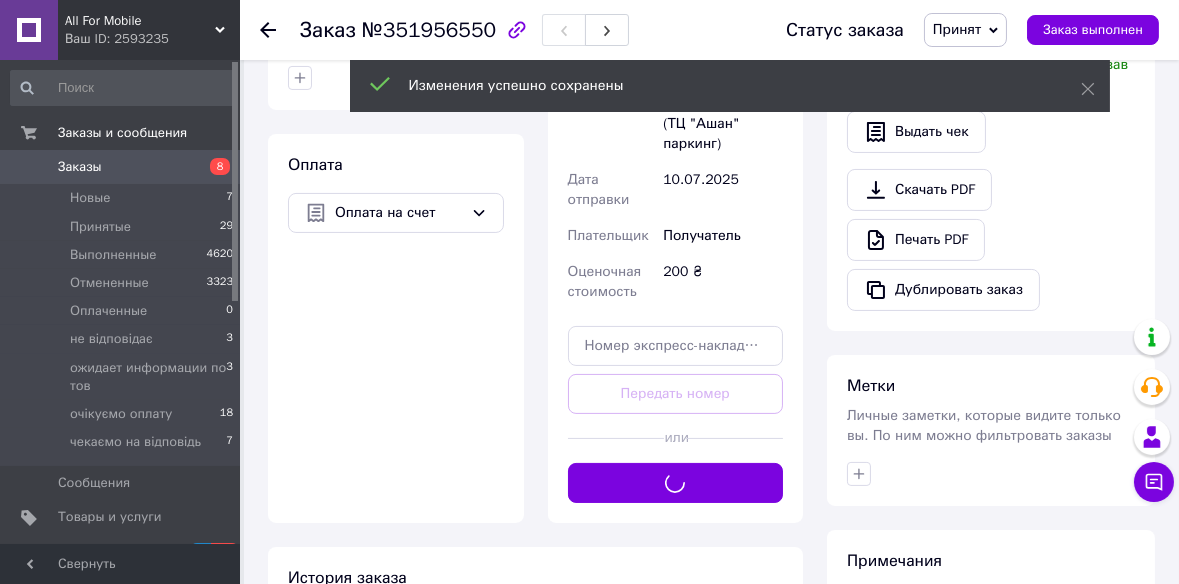 scroll, scrollTop: 272, scrollLeft: 0, axis: vertical 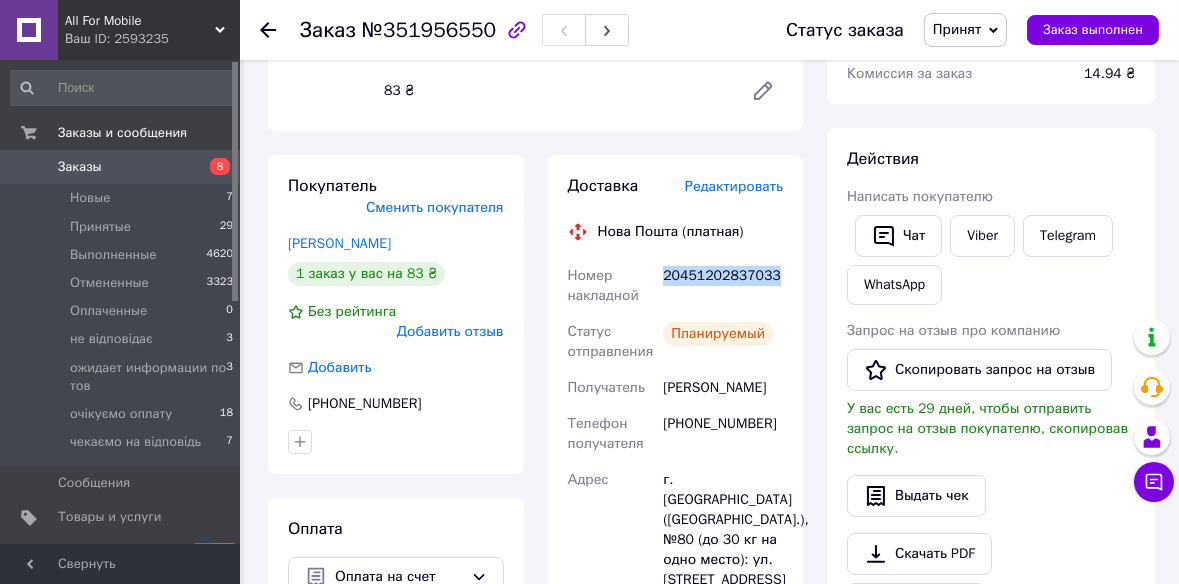 drag, startPoint x: 660, startPoint y: 274, endPoint x: 719, endPoint y: 326, distance: 78.64477 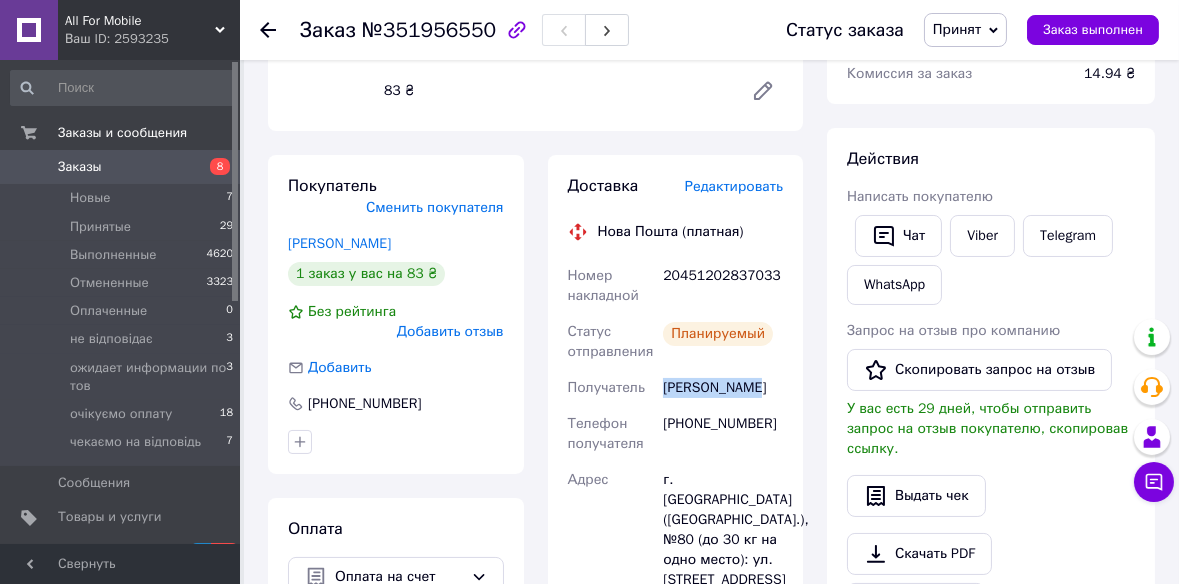 drag, startPoint x: 662, startPoint y: 383, endPoint x: 746, endPoint y: 381, distance: 84.0238 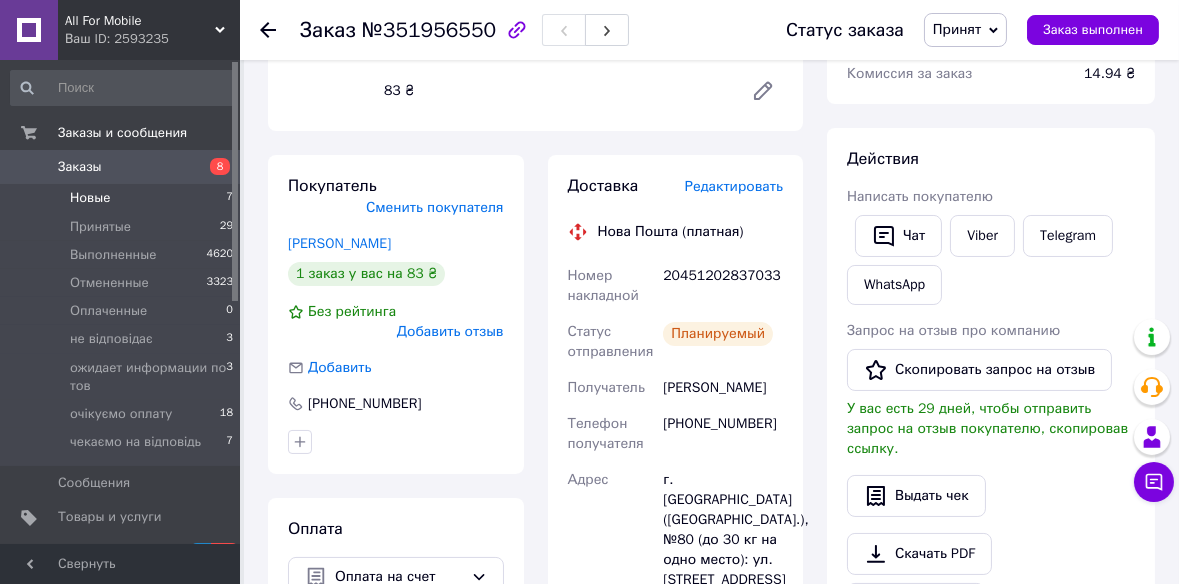 click on "Новые" at bounding box center (90, 198) 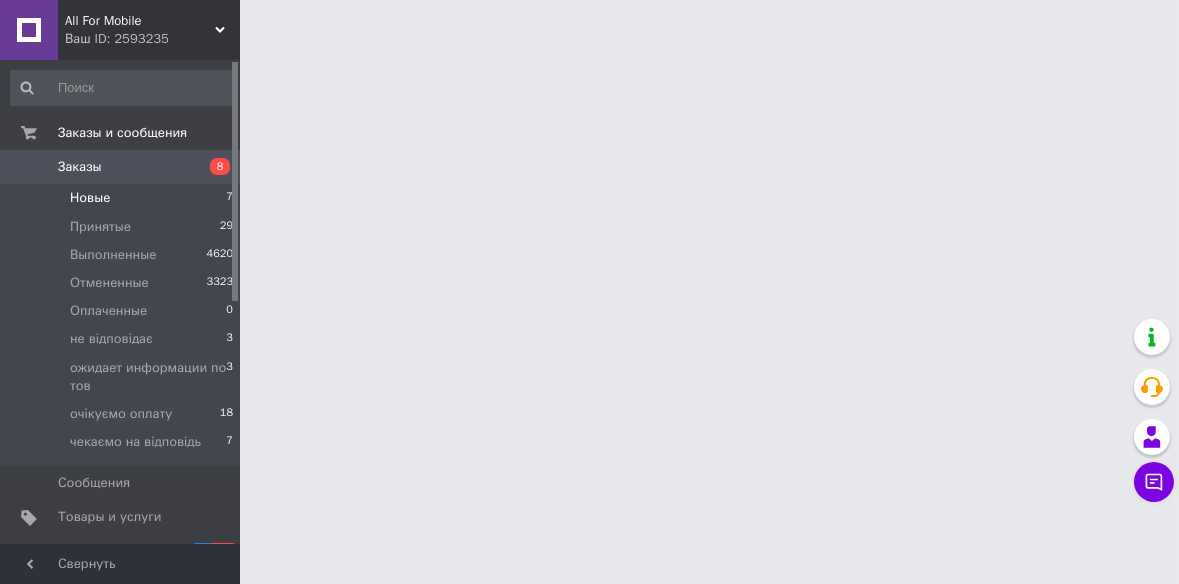 scroll, scrollTop: 0, scrollLeft: 0, axis: both 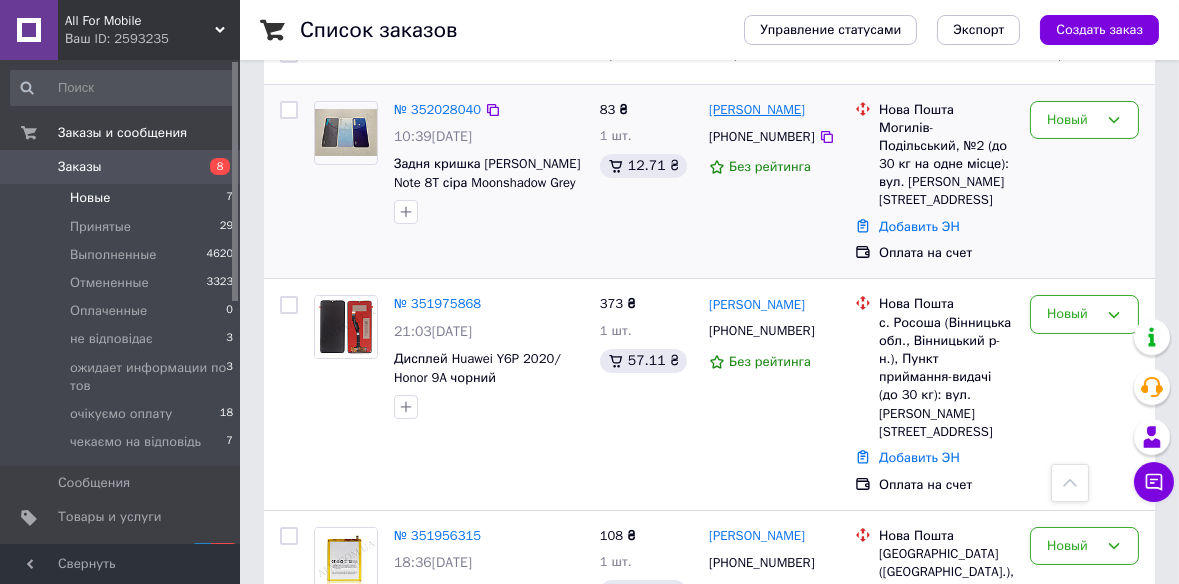 click on "[PERSON_NAME]" at bounding box center [757, 110] 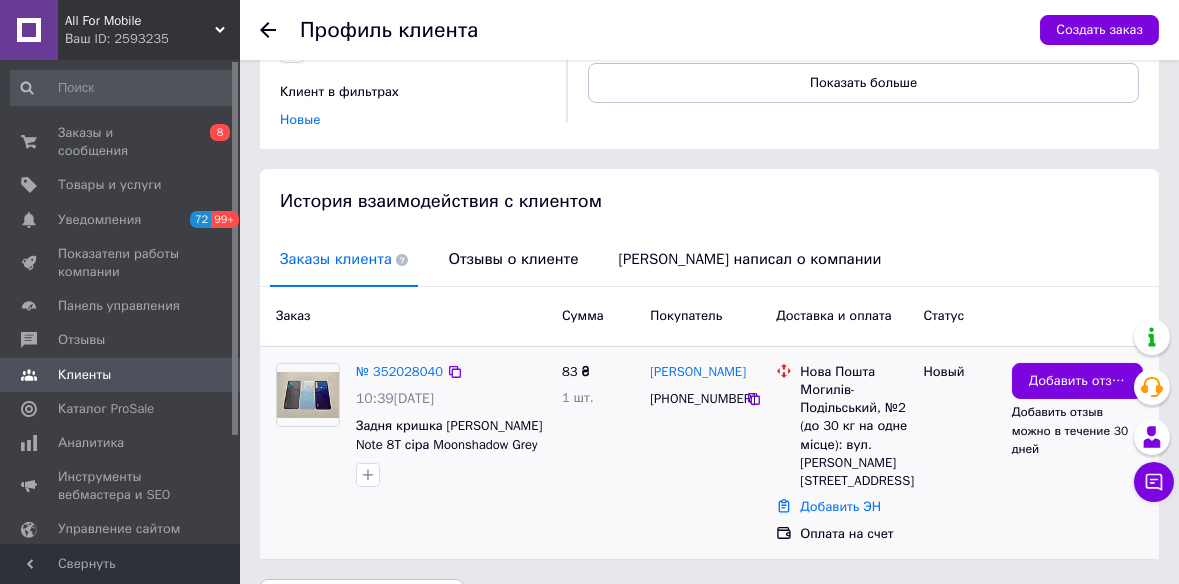 scroll, scrollTop: 330, scrollLeft: 0, axis: vertical 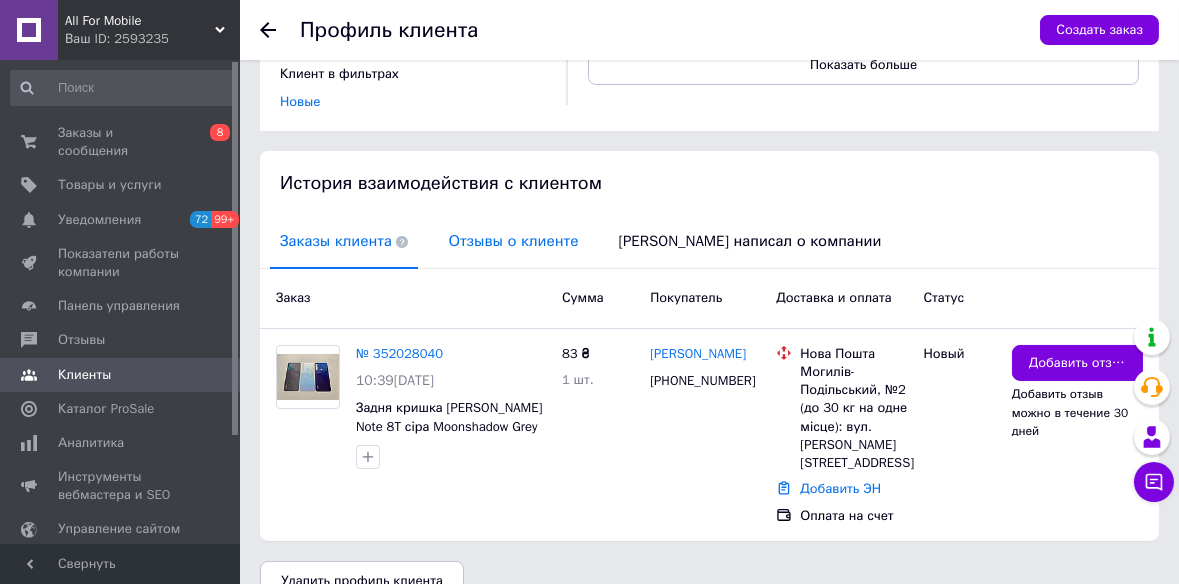 click on "Отзывы о клиенте" at bounding box center [513, 241] 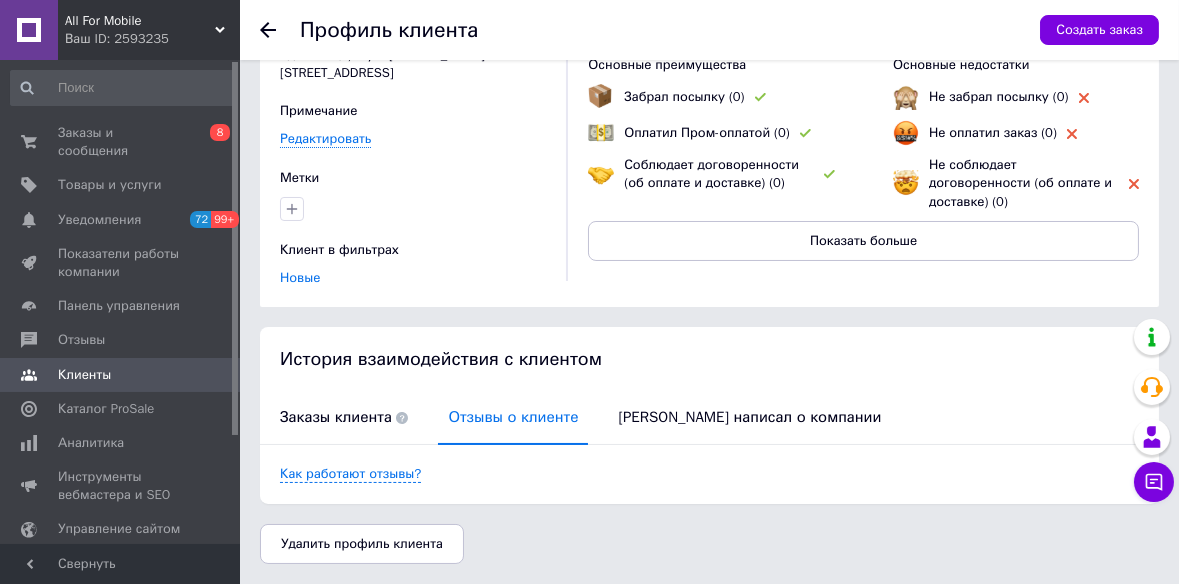 scroll, scrollTop: 135, scrollLeft: 0, axis: vertical 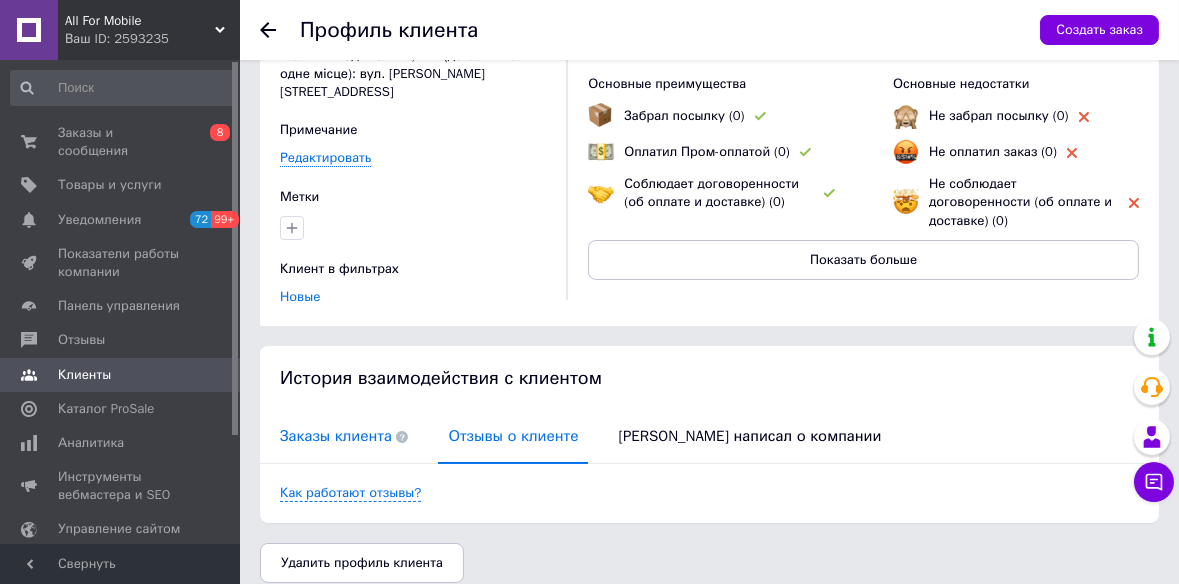 click on "Заказы клиента" at bounding box center (344, 436) 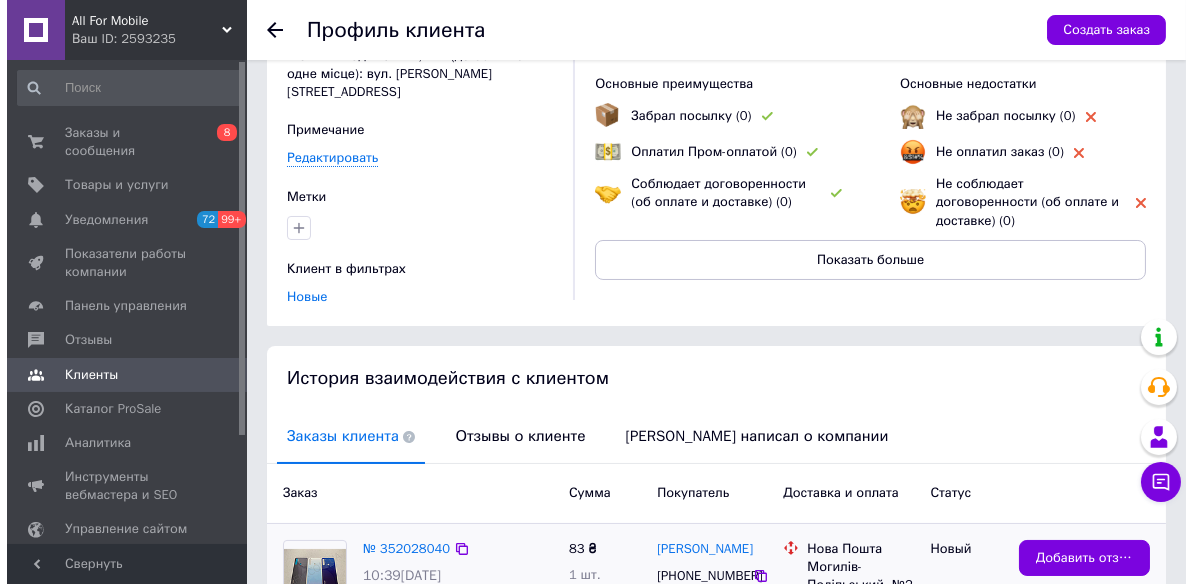 scroll, scrollTop: 330, scrollLeft: 0, axis: vertical 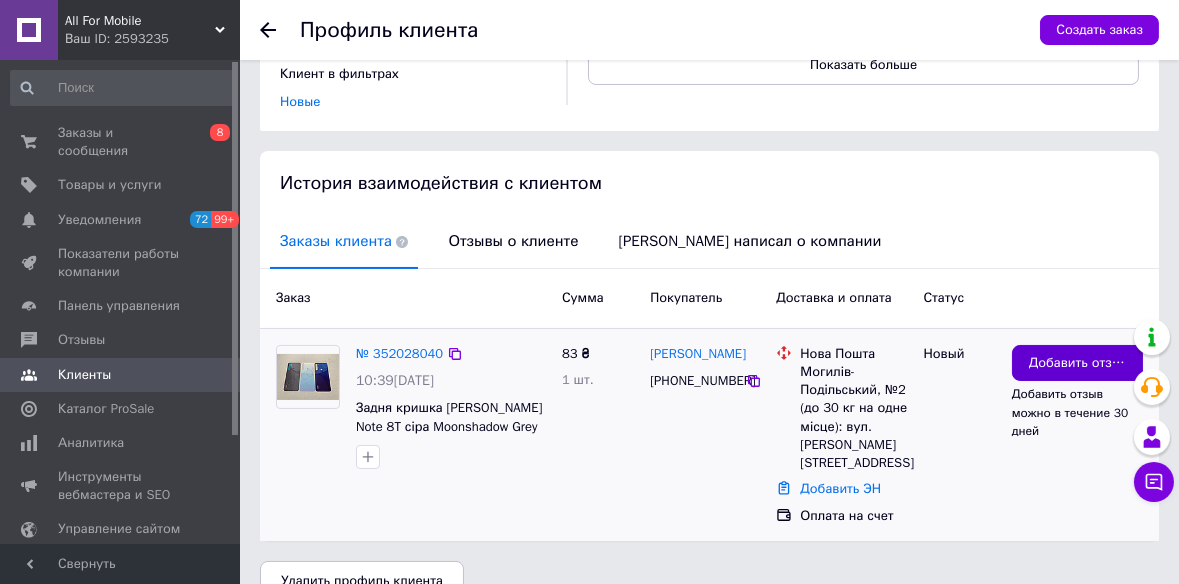 click on "Добавить отзыв" at bounding box center [1077, 363] 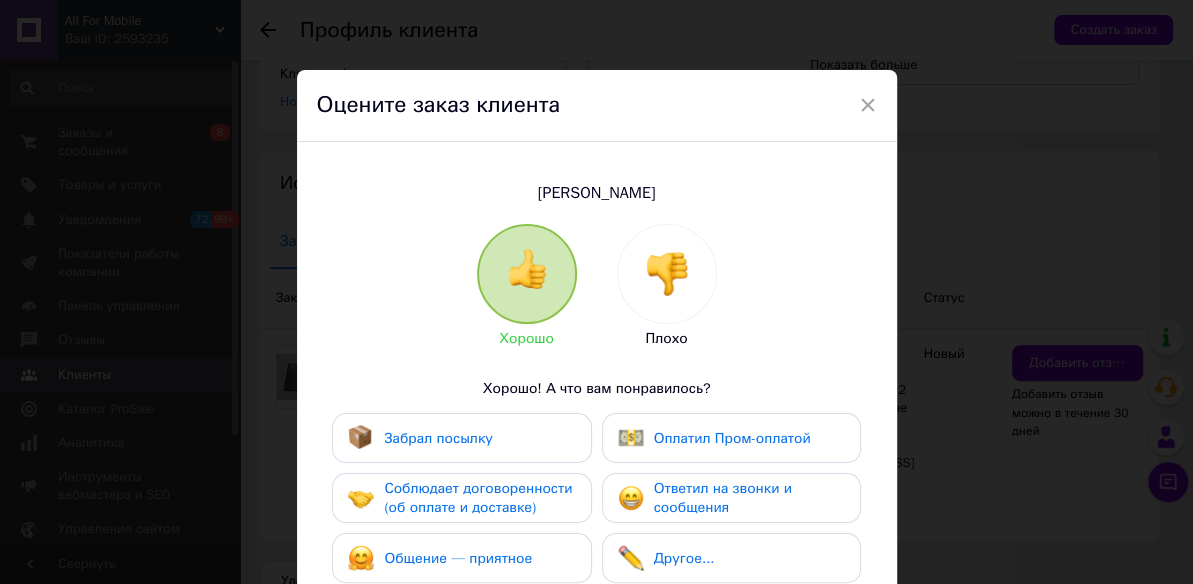click at bounding box center [667, 274] 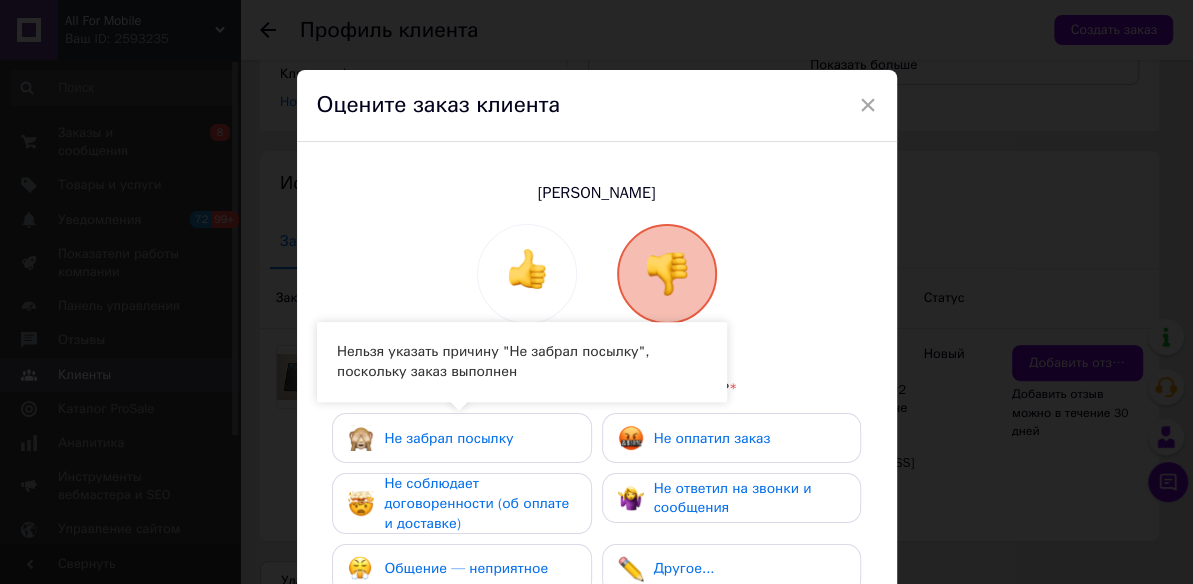 drag, startPoint x: 509, startPoint y: 501, endPoint x: 554, endPoint y: 470, distance: 54.644306 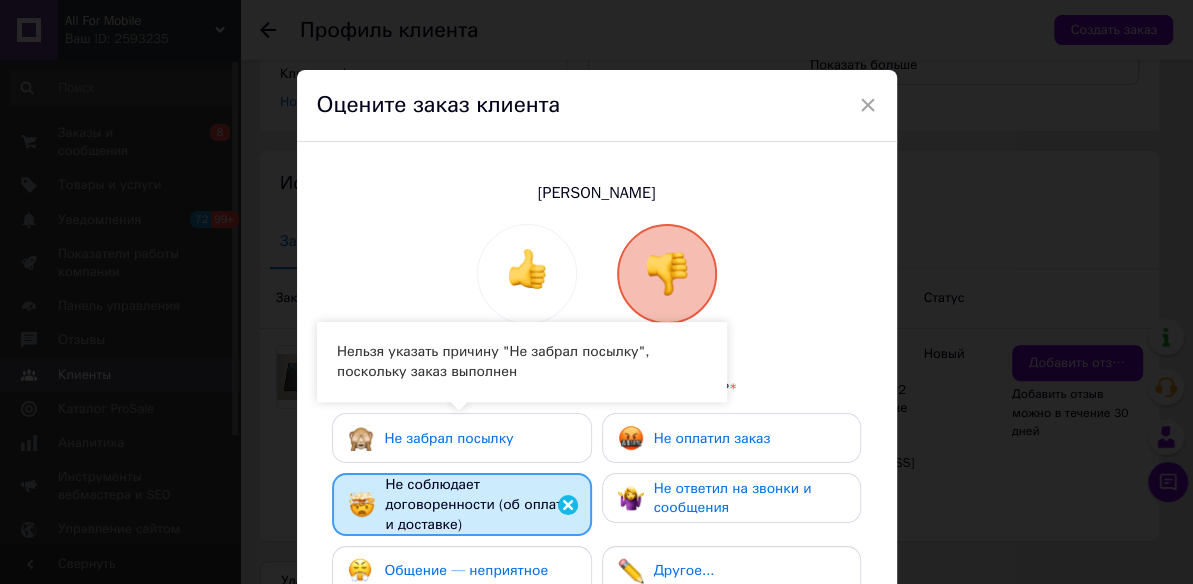 click on "Не оплатил заказ" at bounding box center (694, 438) 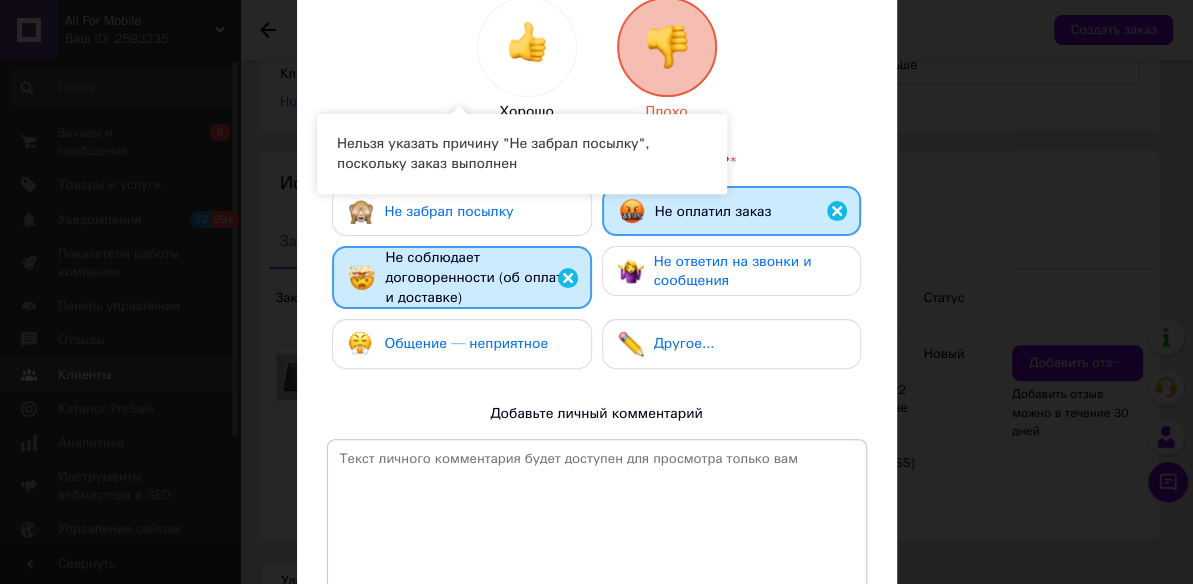 scroll, scrollTop: 363, scrollLeft: 0, axis: vertical 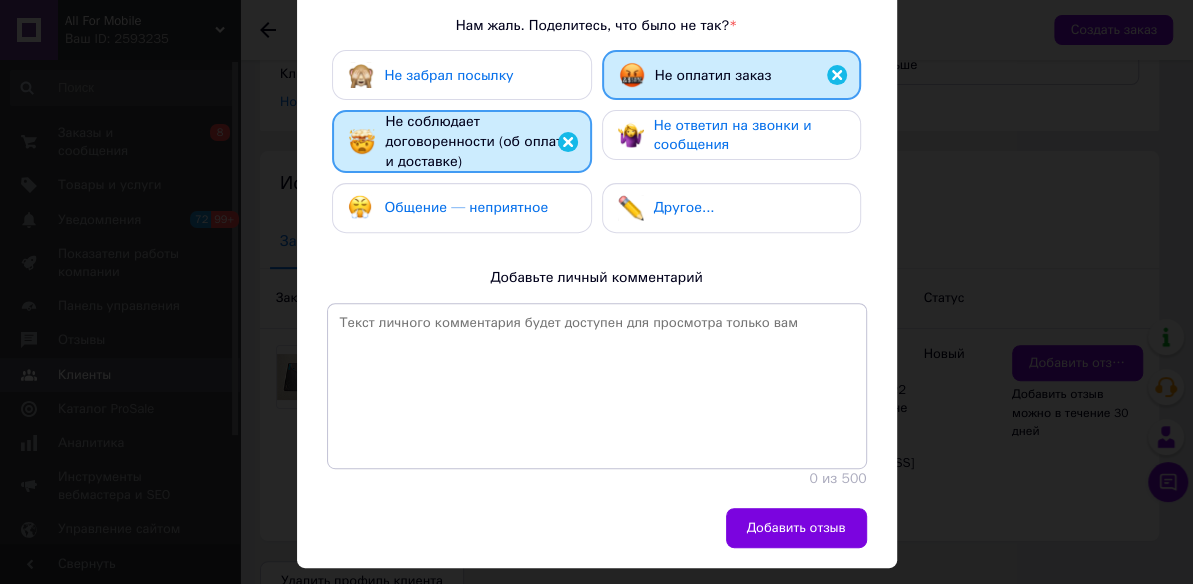 click on "Добавить отзыв" at bounding box center [796, 528] 